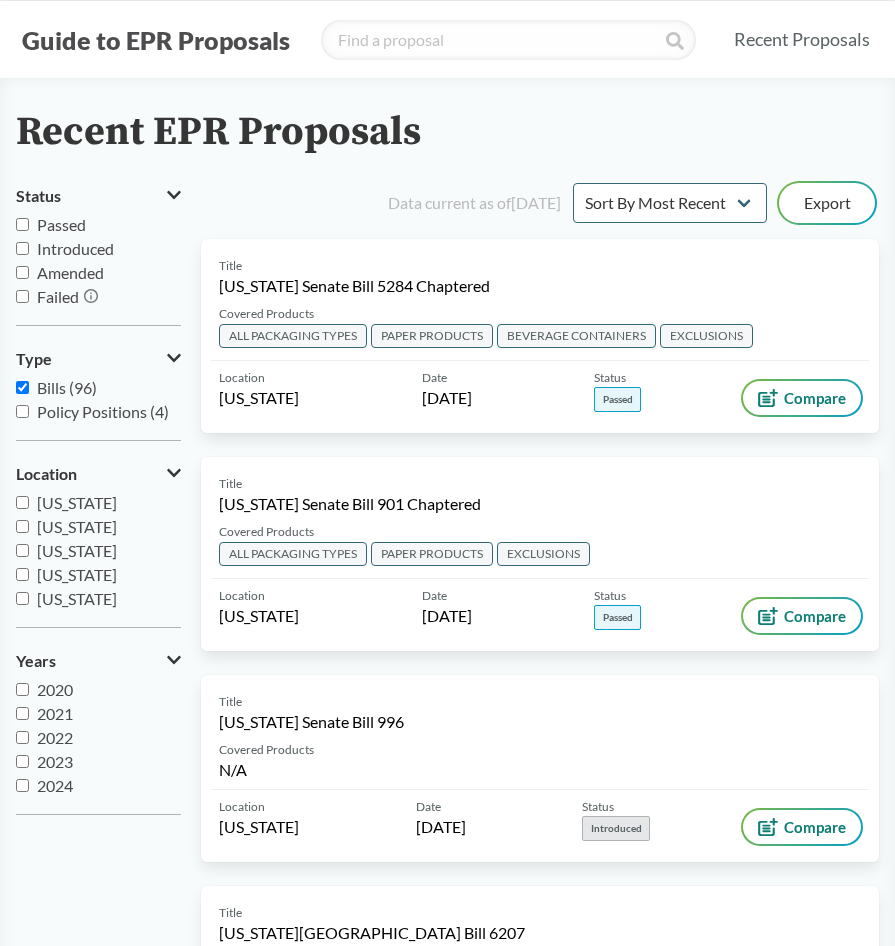 scroll, scrollTop: 0, scrollLeft: 0, axis: both 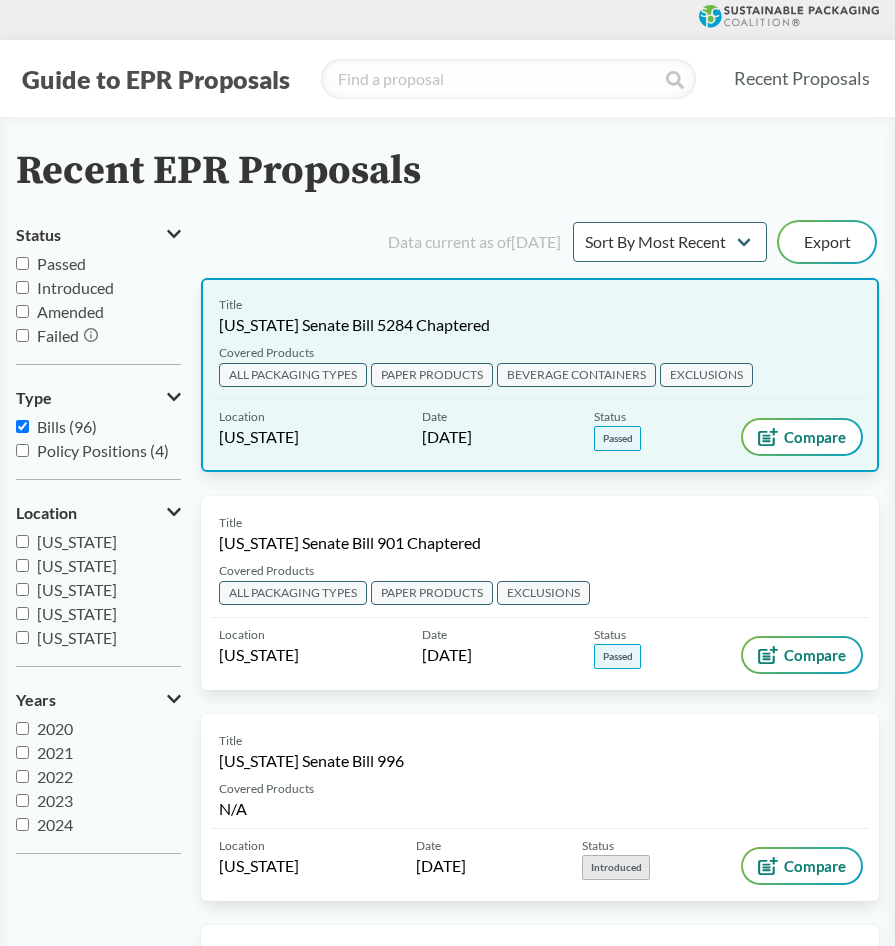 click on "Title [US_STATE] Senate Bill 5284 Chaptered" at bounding box center (540, 316) 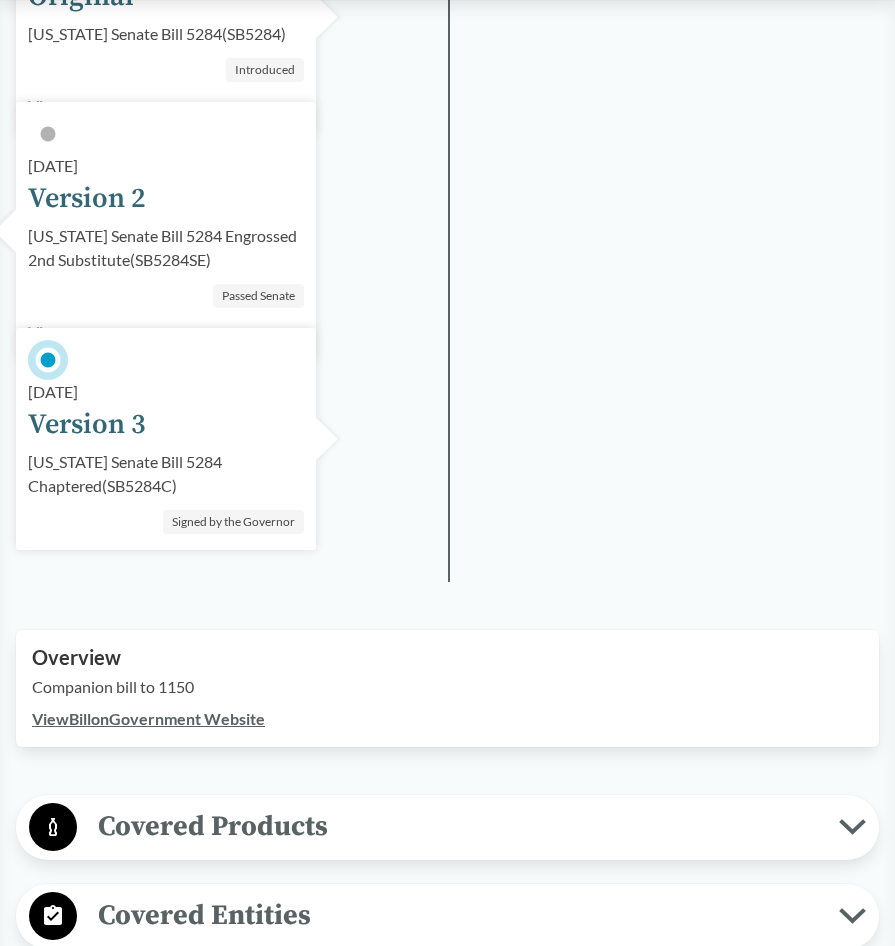scroll, scrollTop: 474, scrollLeft: 0, axis: vertical 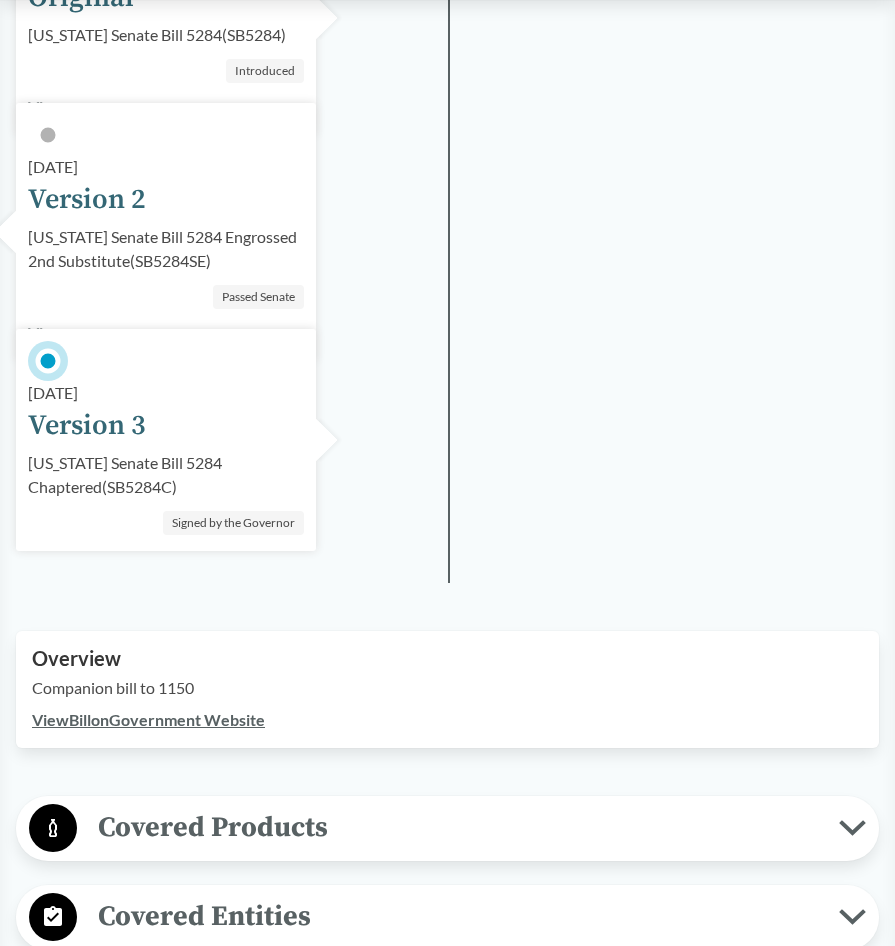click on "Covered Products" at bounding box center [458, 827] 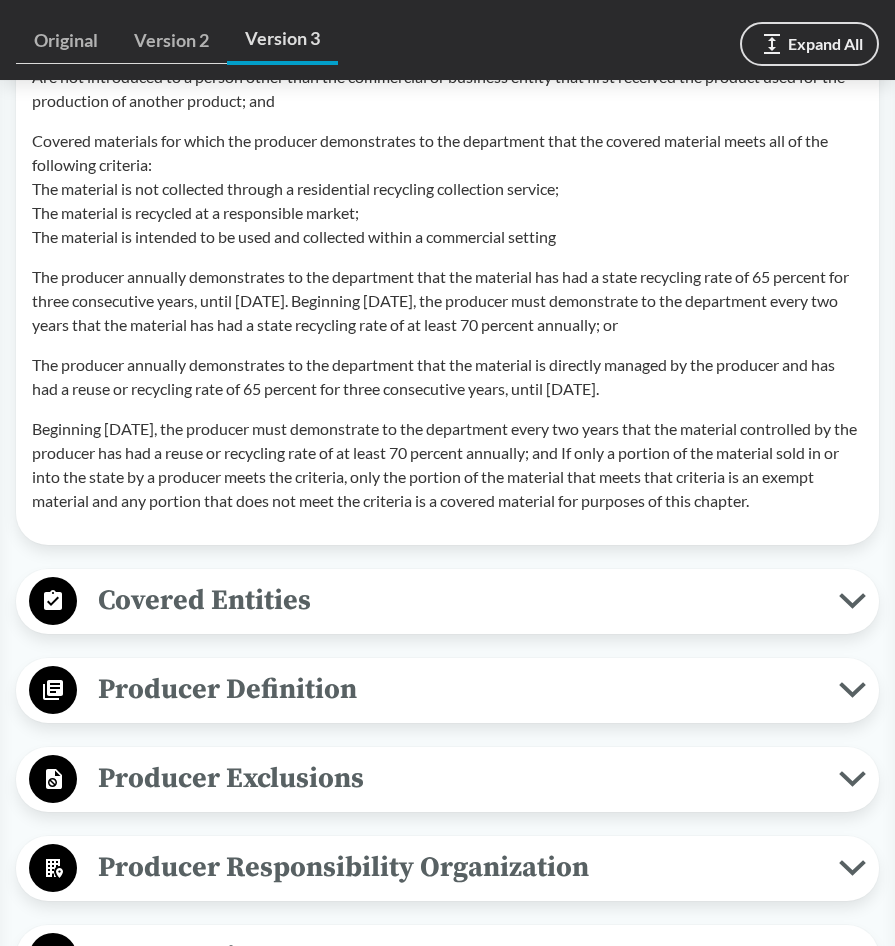 scroll, scrollTop: 2836, scrollLeft: 0, axis: vertical 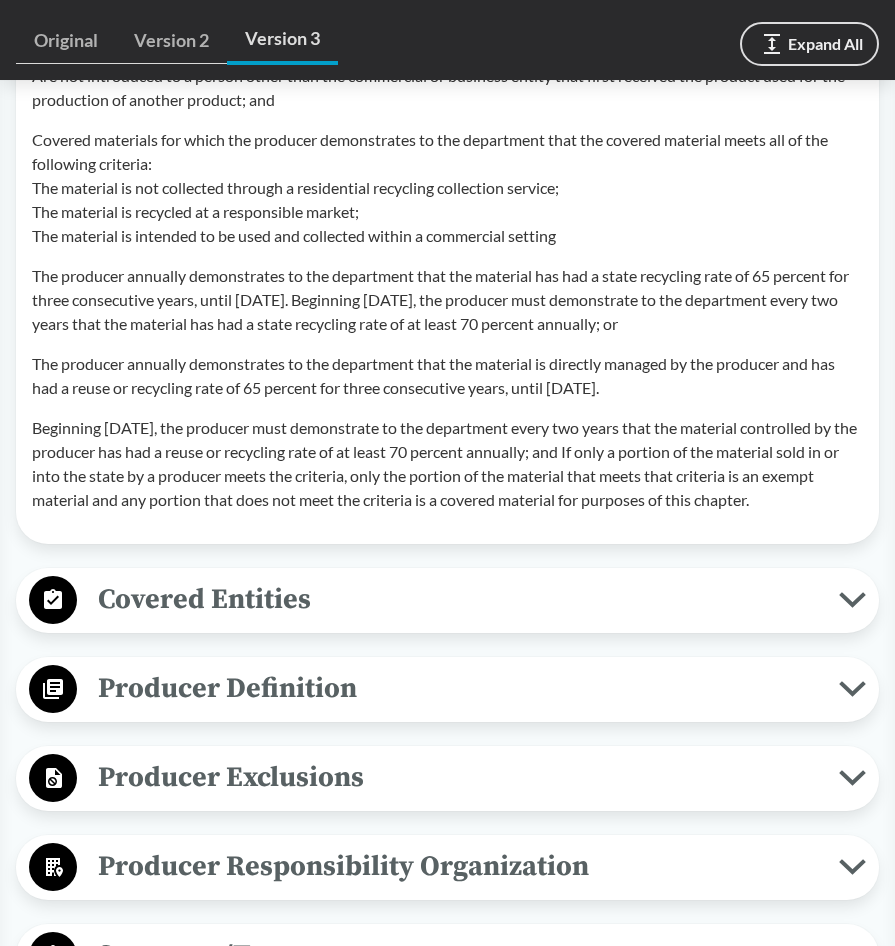 click on "Covered Entities" at bounding box center (458, 599) 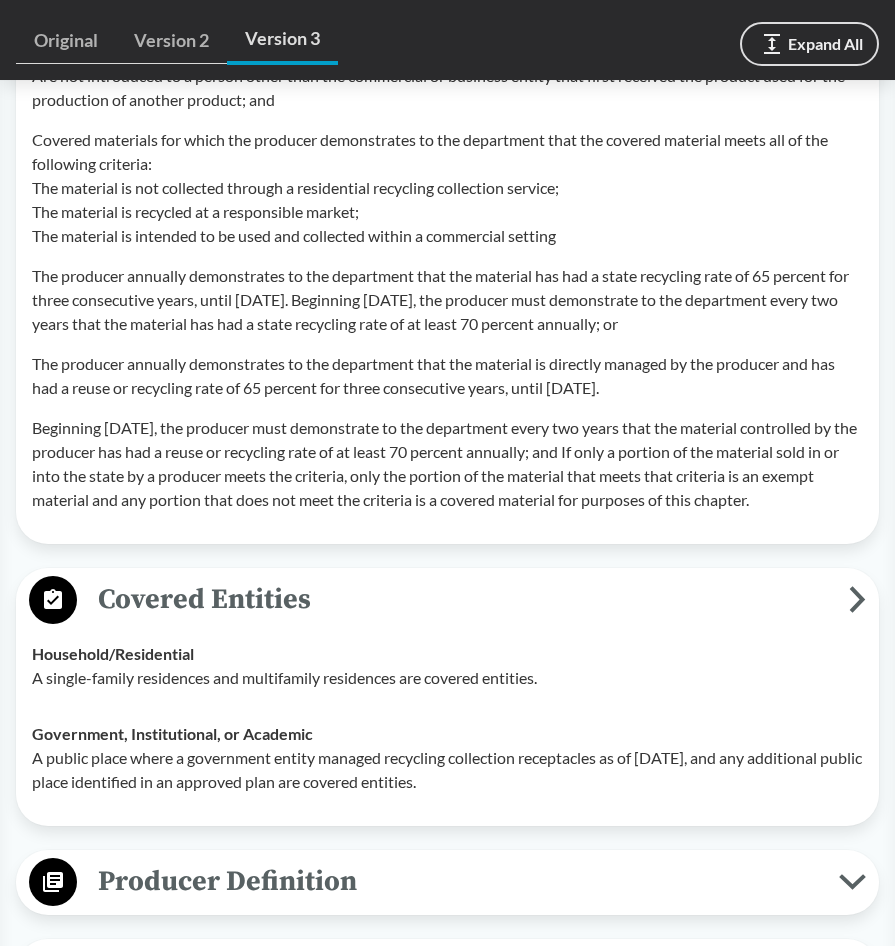 click on "Covered Entities" at bounding box center (463, 599) 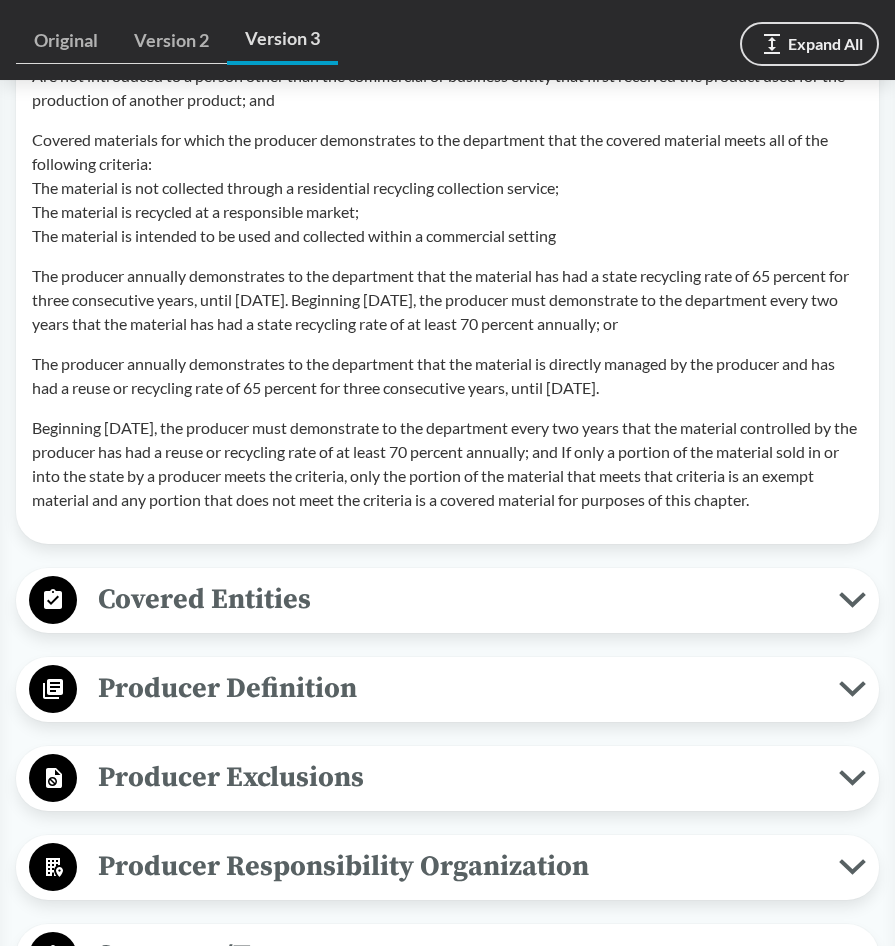 click on "Producer Definition" at bounding box center [458, 688] 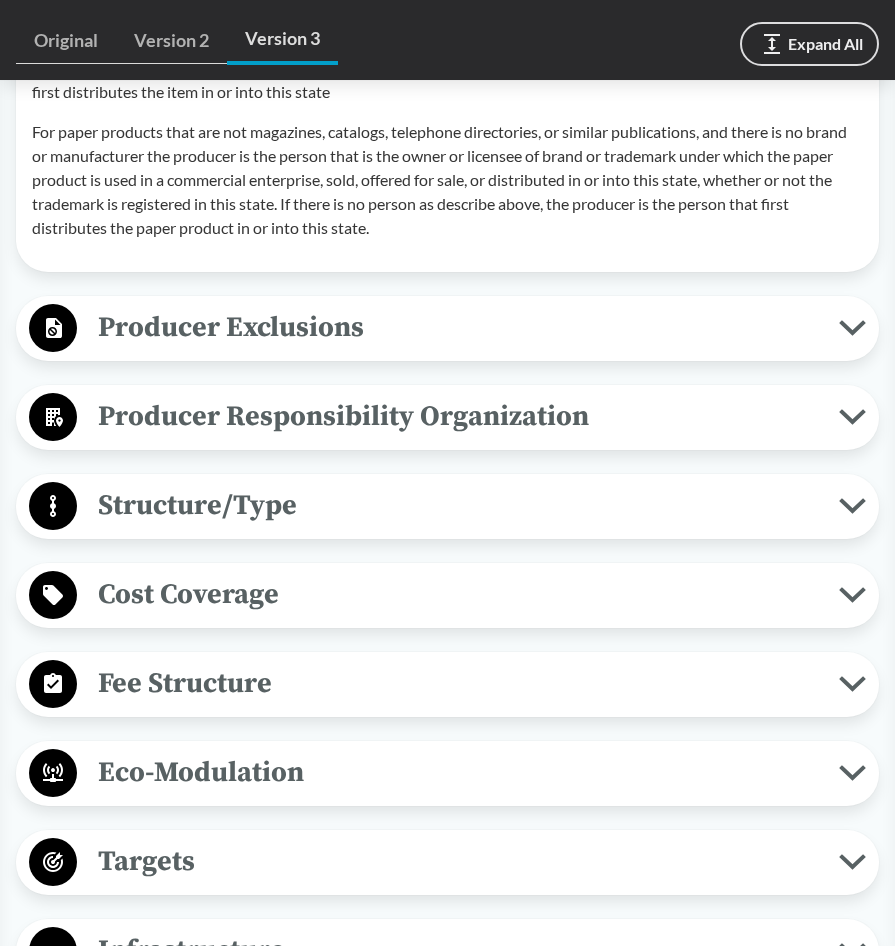 scroll, scrollTop: 4840, scrollLeft: 0, axis: vertical 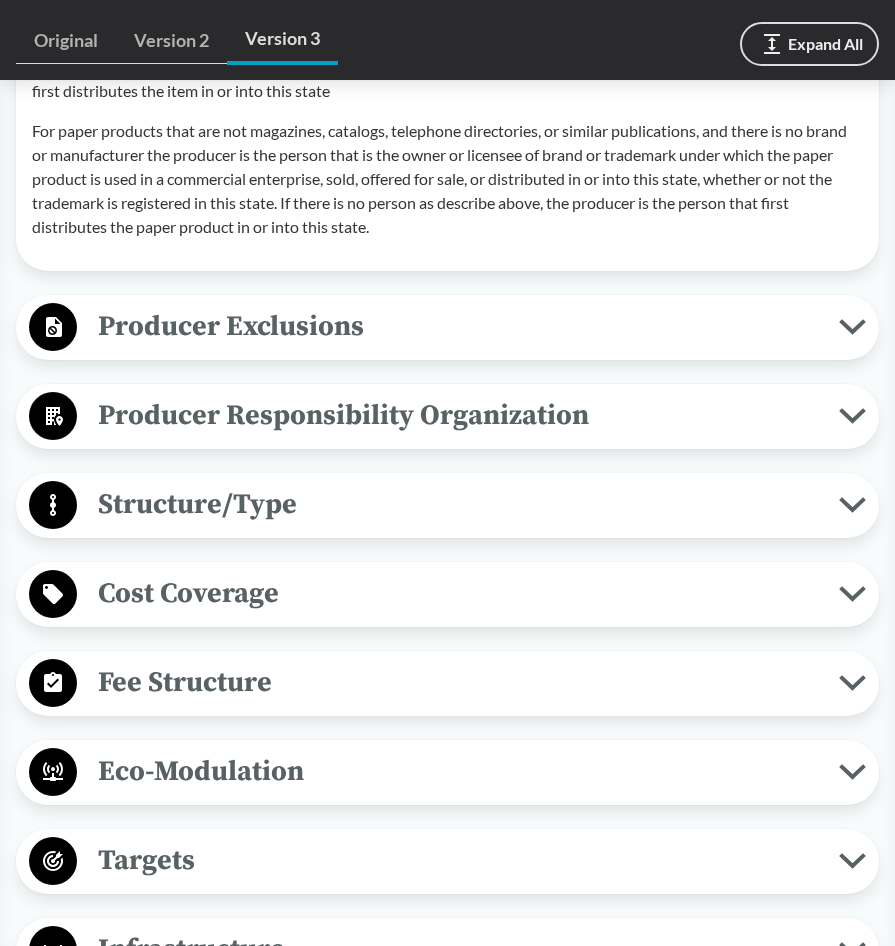 click on "Fee Structure" at bounding box center (458, 682) 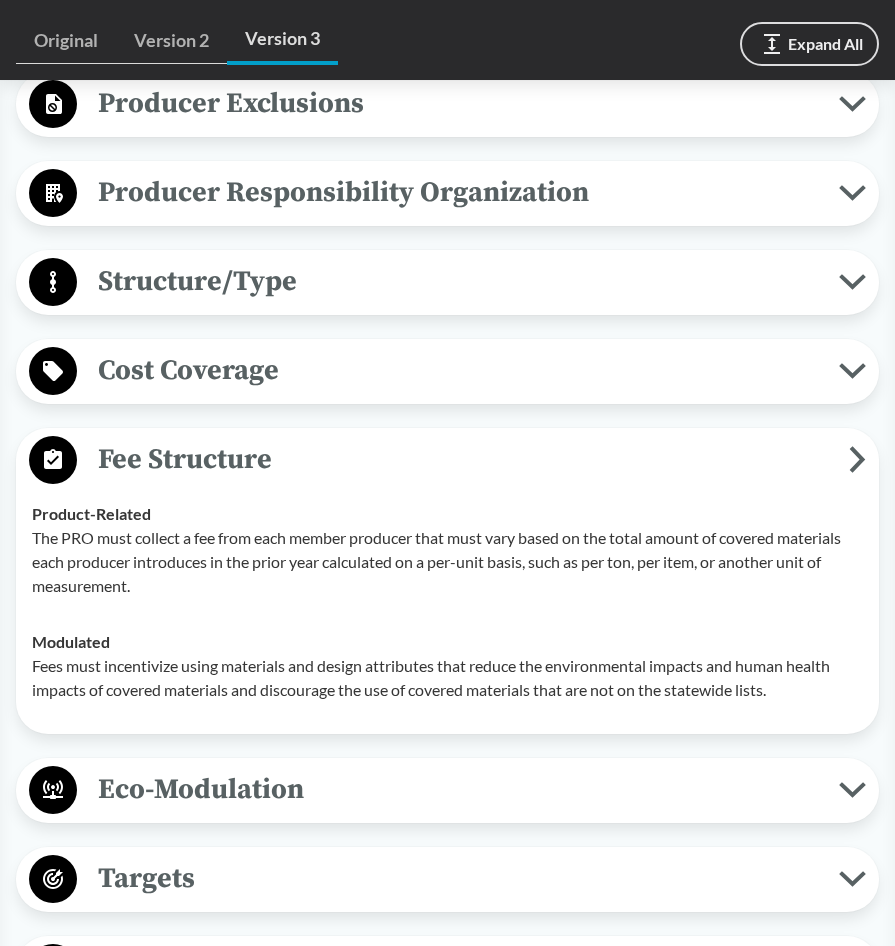 scroll, scrollTop: 5064, scrollLeft: 0, axis: vertical 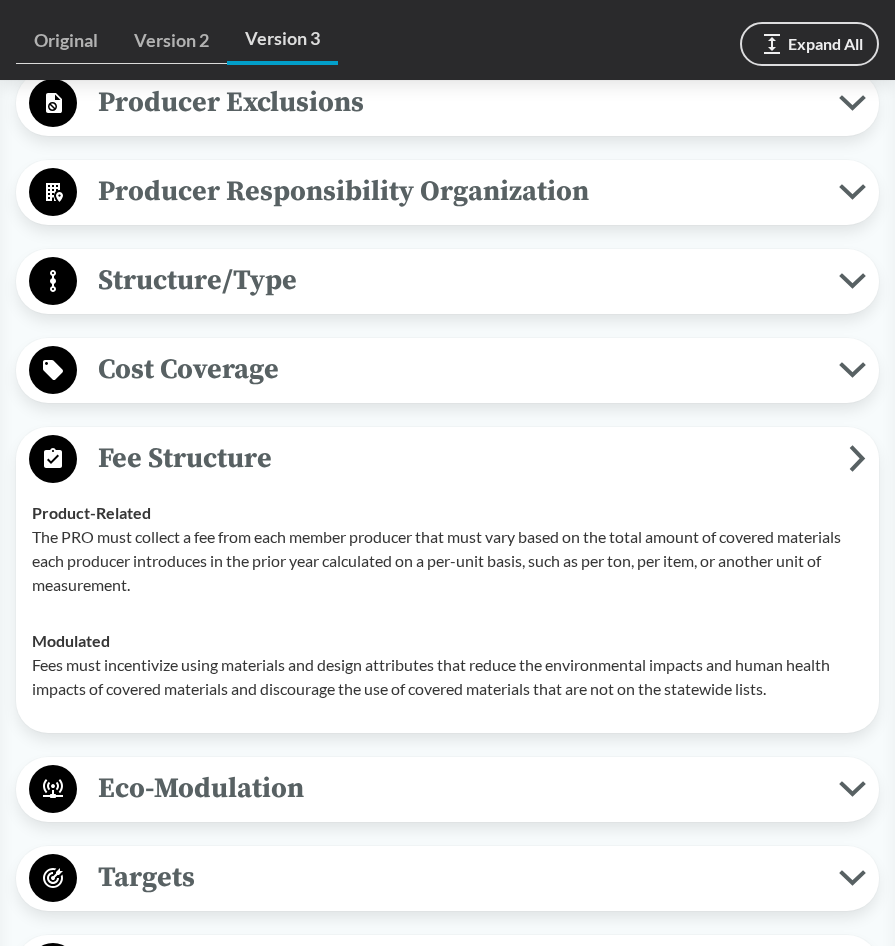 click on "Eco-Modulation" at bounding box center [458, 788] 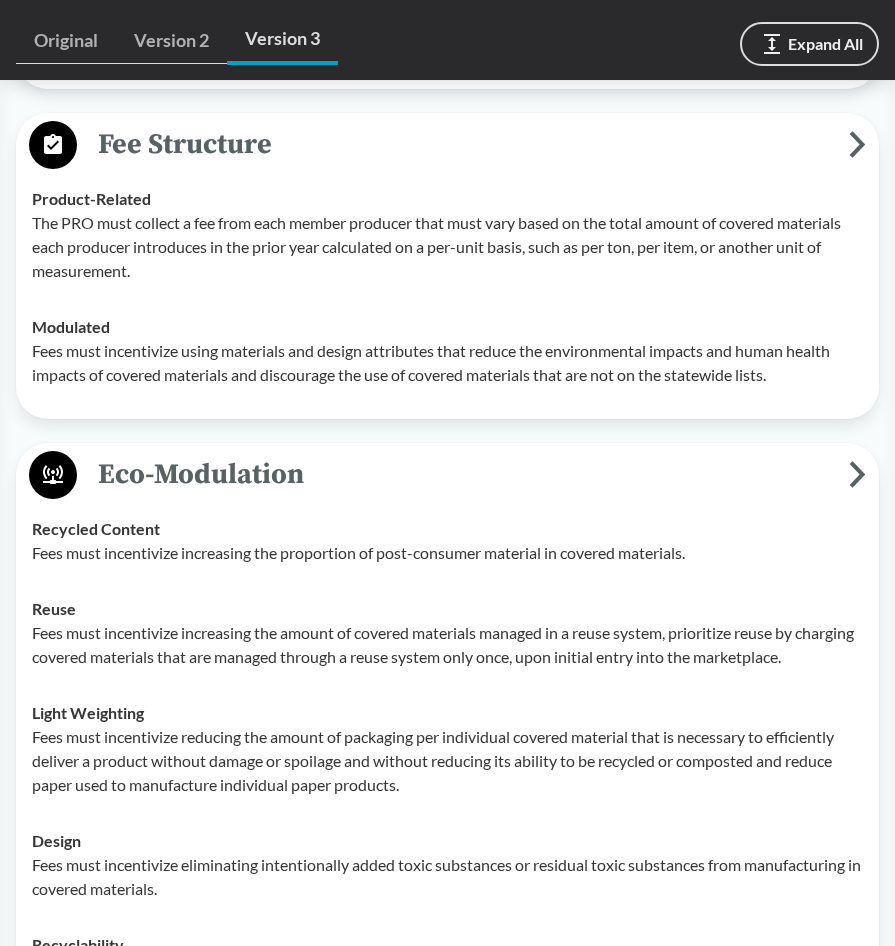 scroll, scrollTop: 5382, scrollLeft: 0, axis: vertical 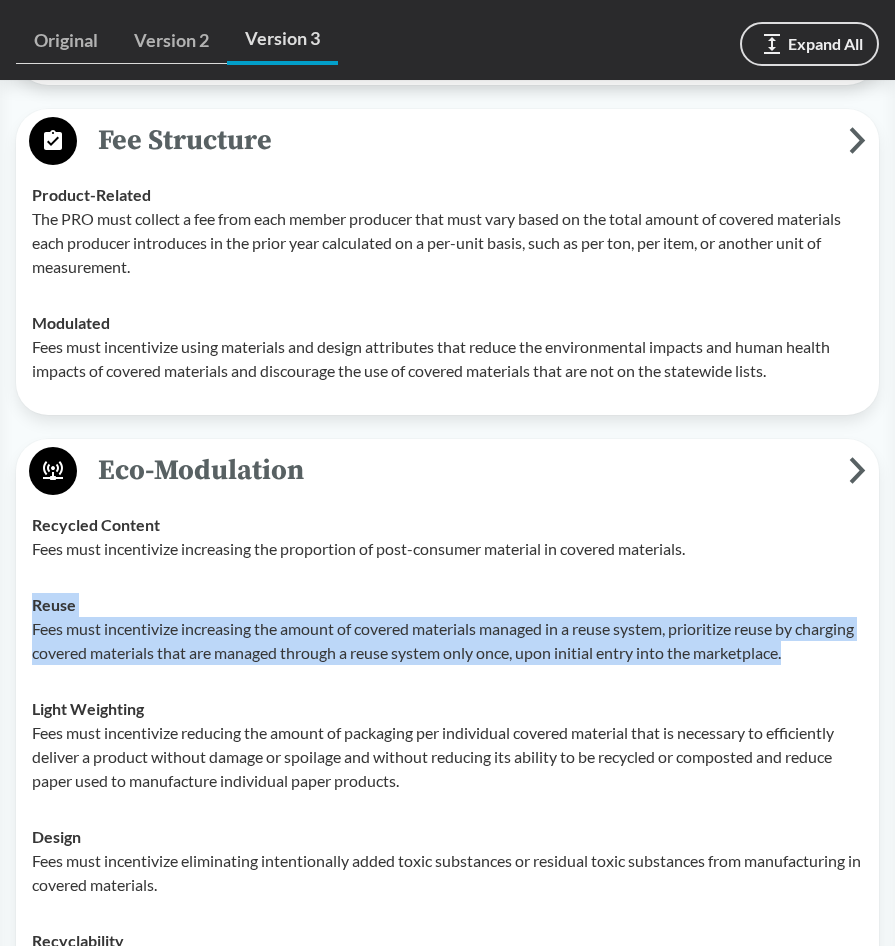 drag, startPoint x: 31, startPoint y: 307, endPoint x: 861, endPoint y: 352, distance: 831.219 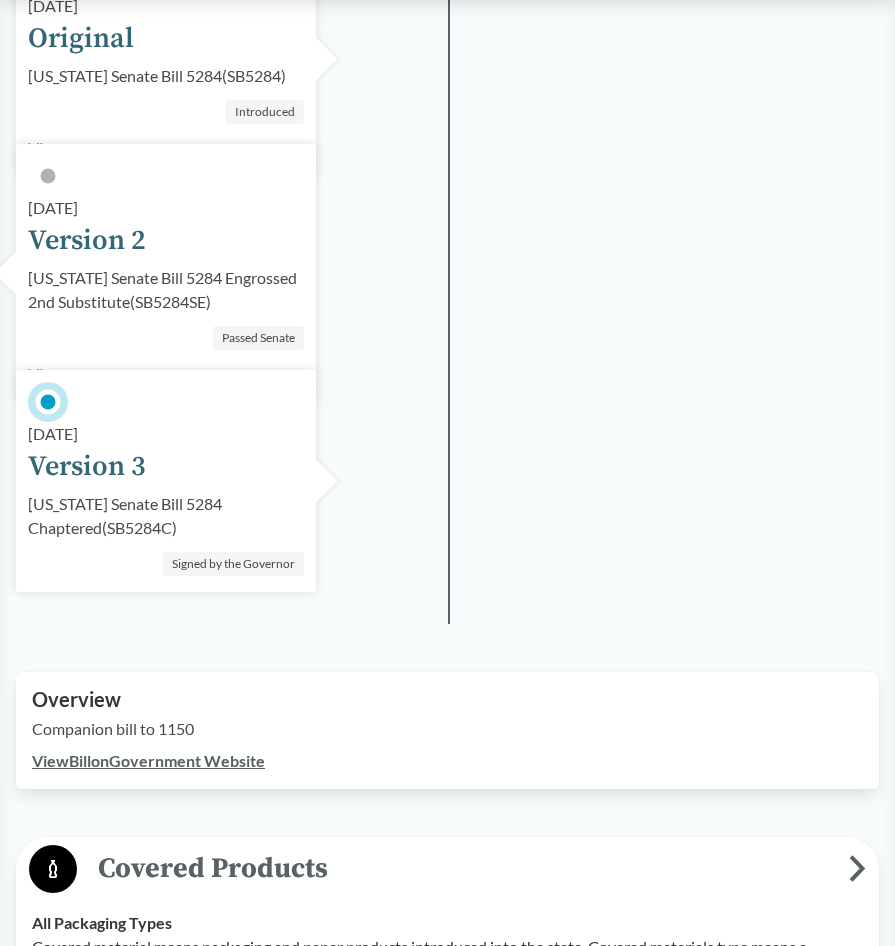 scroll, scrollTop: 0, scrollLeft: 0, axis: both 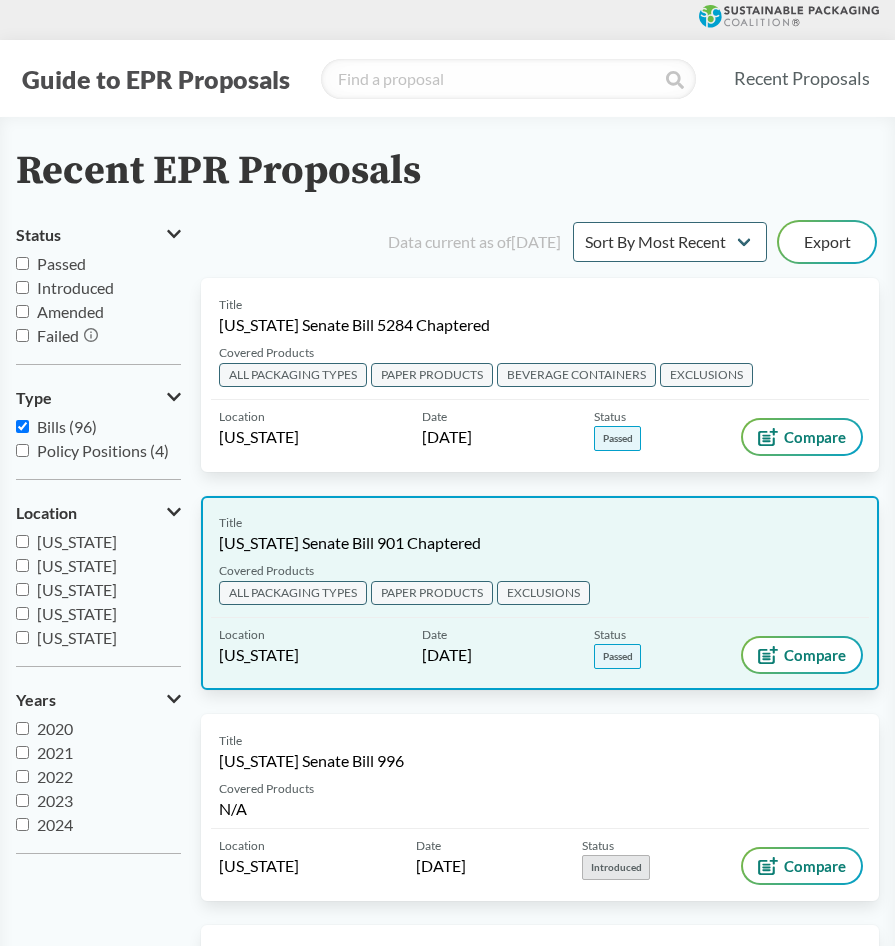 click on "Title [US_STATE] Senate Bill 901 Chaptered" at bounding box center (540, 534) 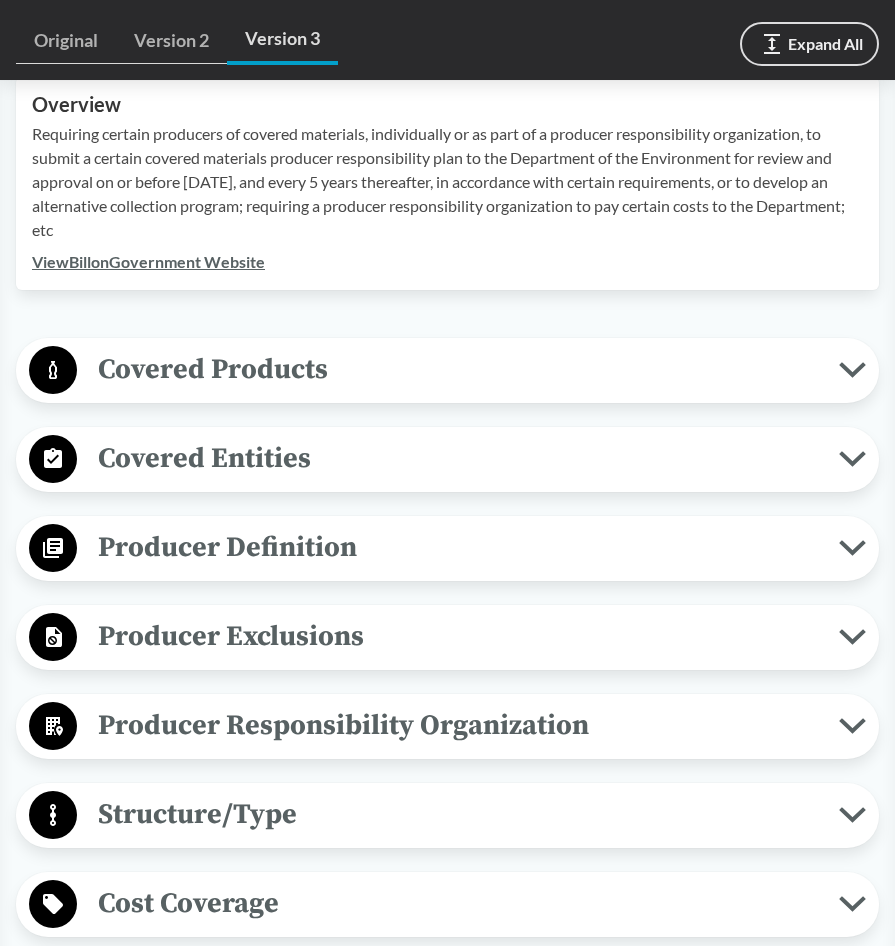scroll, scrollTop: 1060, scrollLeft: 0, axis: vertical 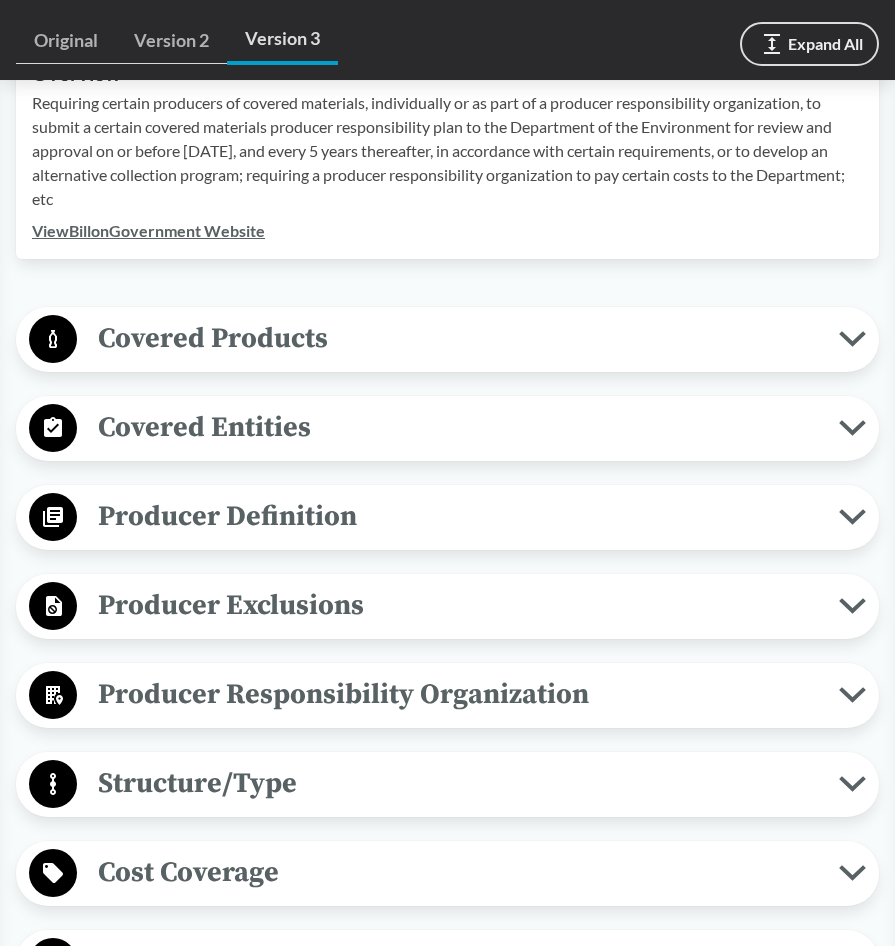 click on "Fee Structure" at bounding box center (458, 961) 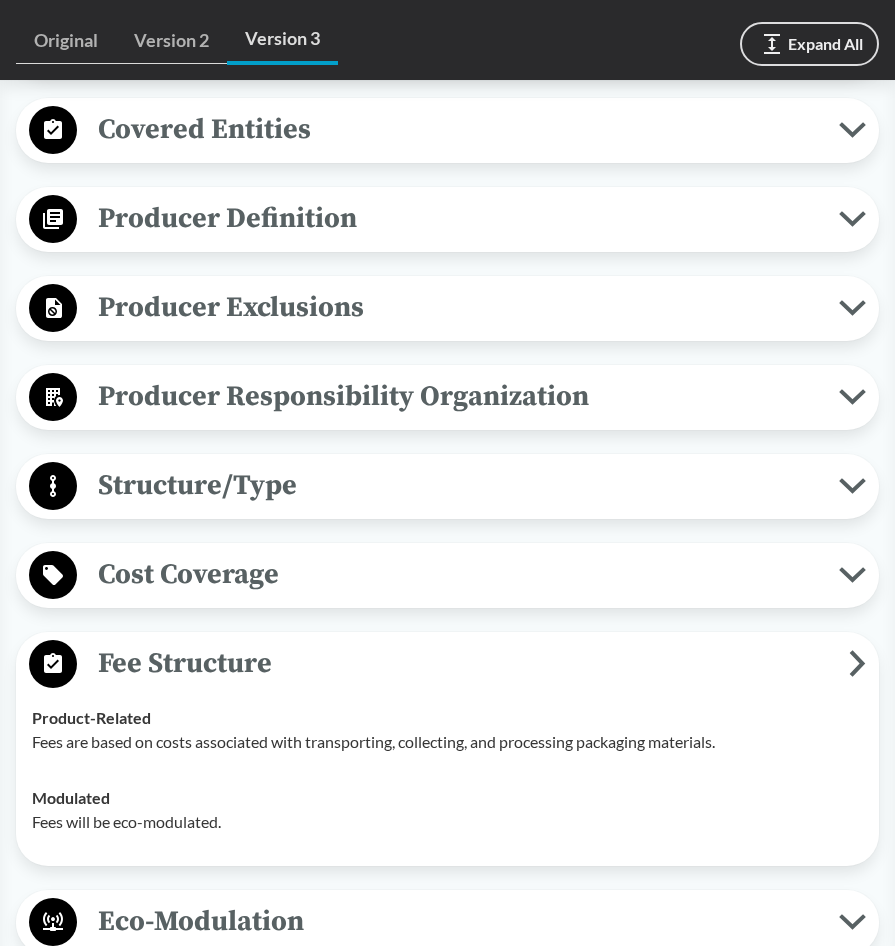 scroll, scrollTop: 1359, scrollLeft: 0, axis: vertical 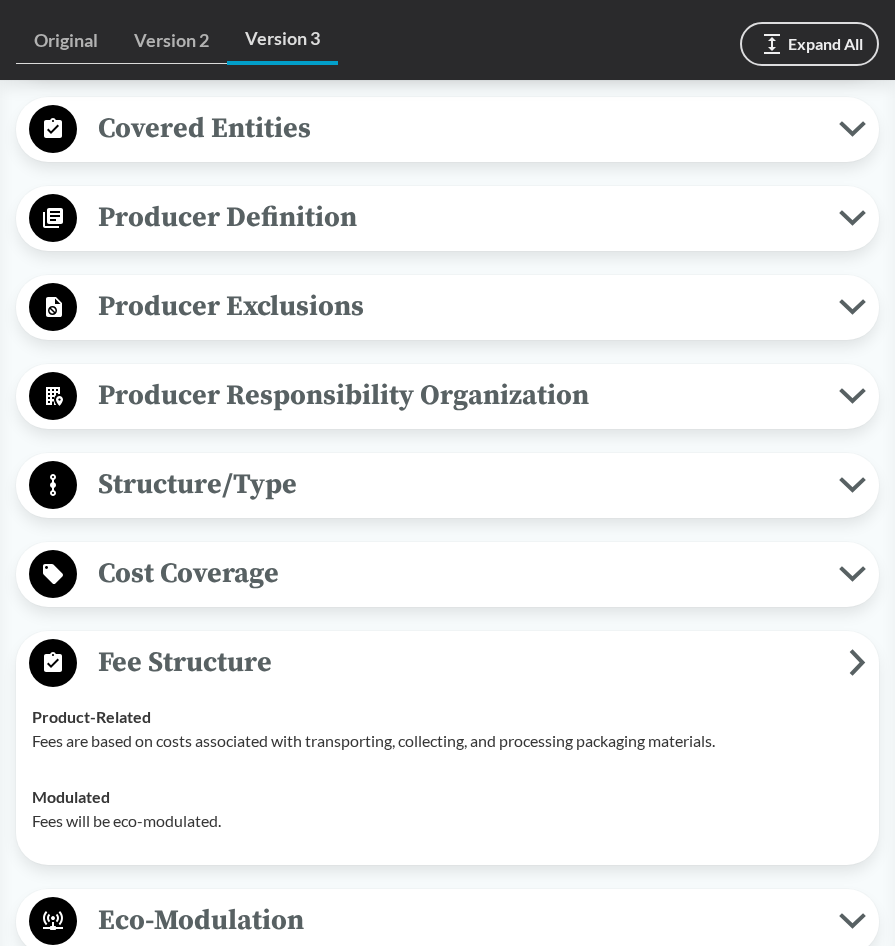 click on "Eco-Modulation" at bounding box center (458, 920) 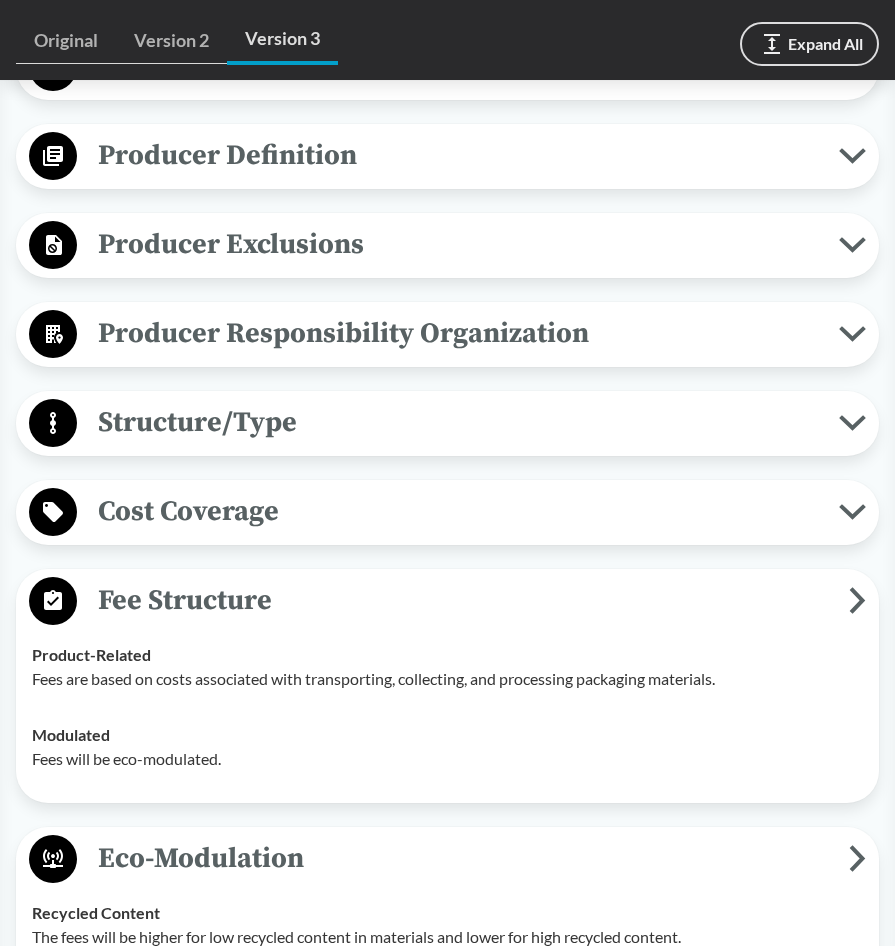 scroll, scrollTop: 1433, scrollLeft: 0, axis: vertical 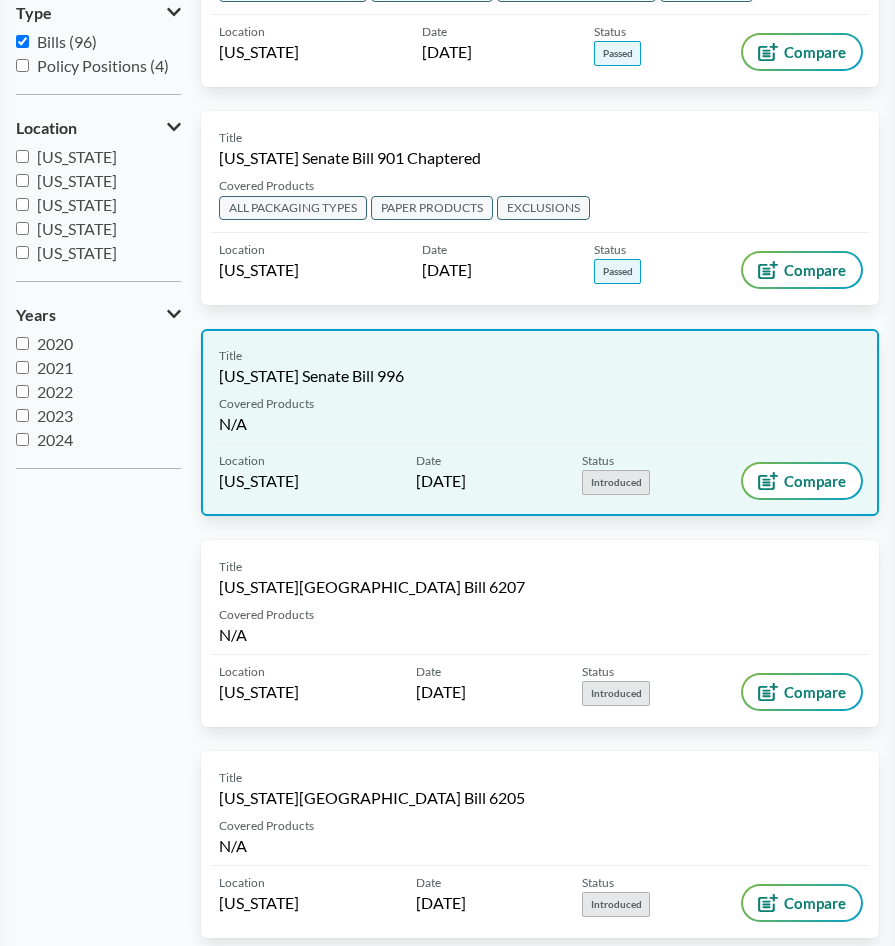 click on "Title [US_STATE] Senate Bill 996" at bounding box center (540, 367) 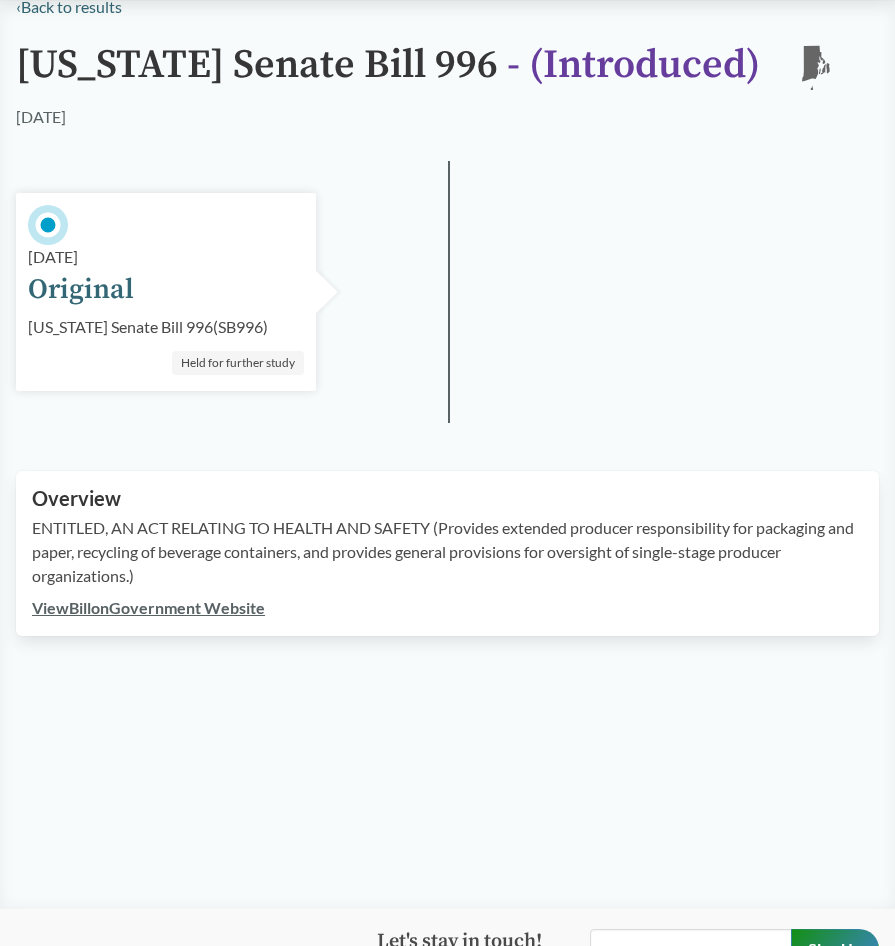 scroll, scrollTop: 0, scrollLeft: 0, axis: both 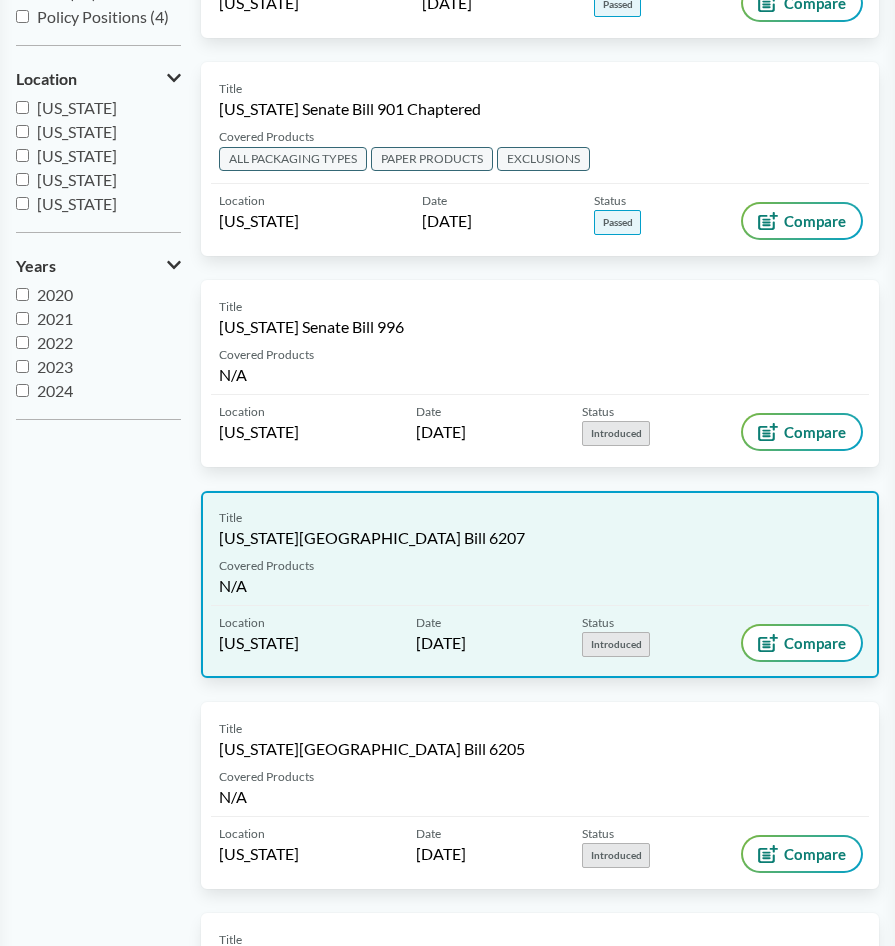 click on "Covered Products N/A" at bounding box center [540, 581] 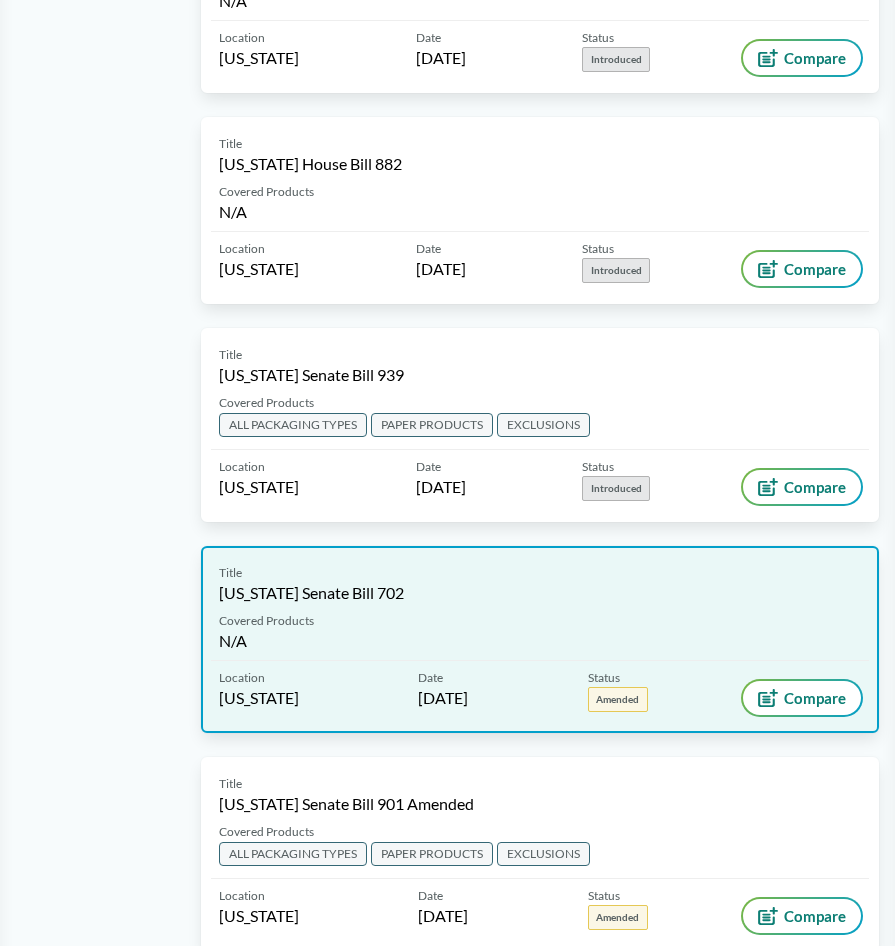 scroll, scrollTop: 1231, scrollLeft: 0, axis: vertical 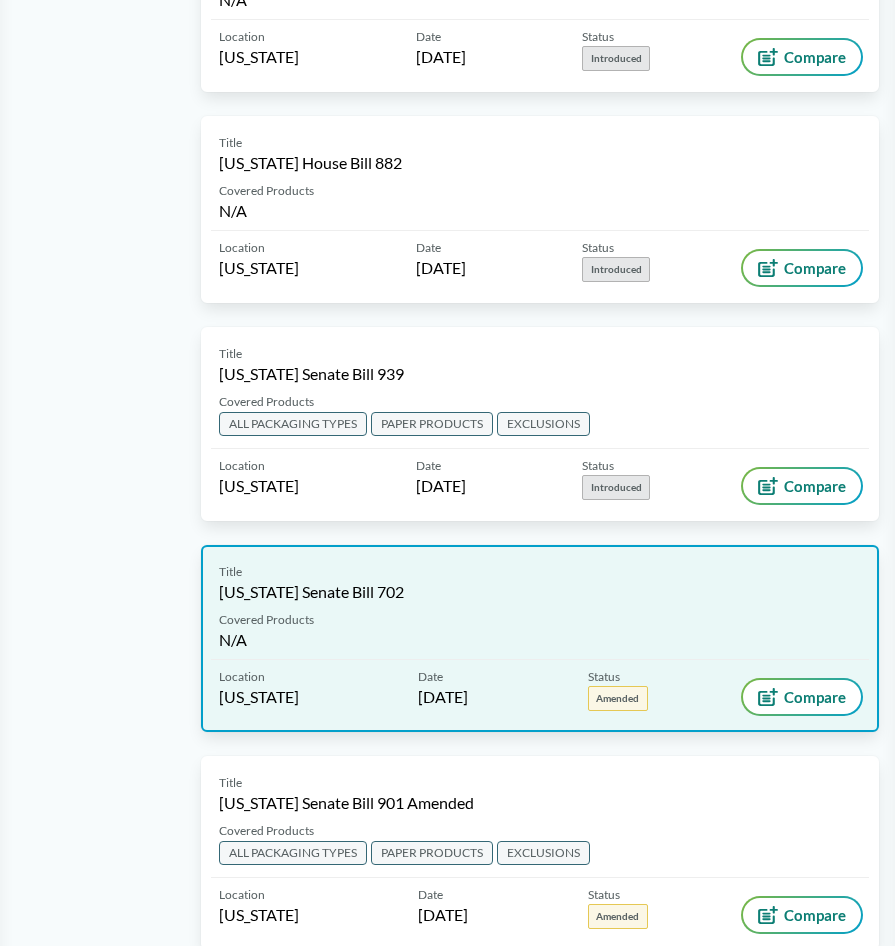 click on "Covered Products N/A" at bounding box center (540, 635) 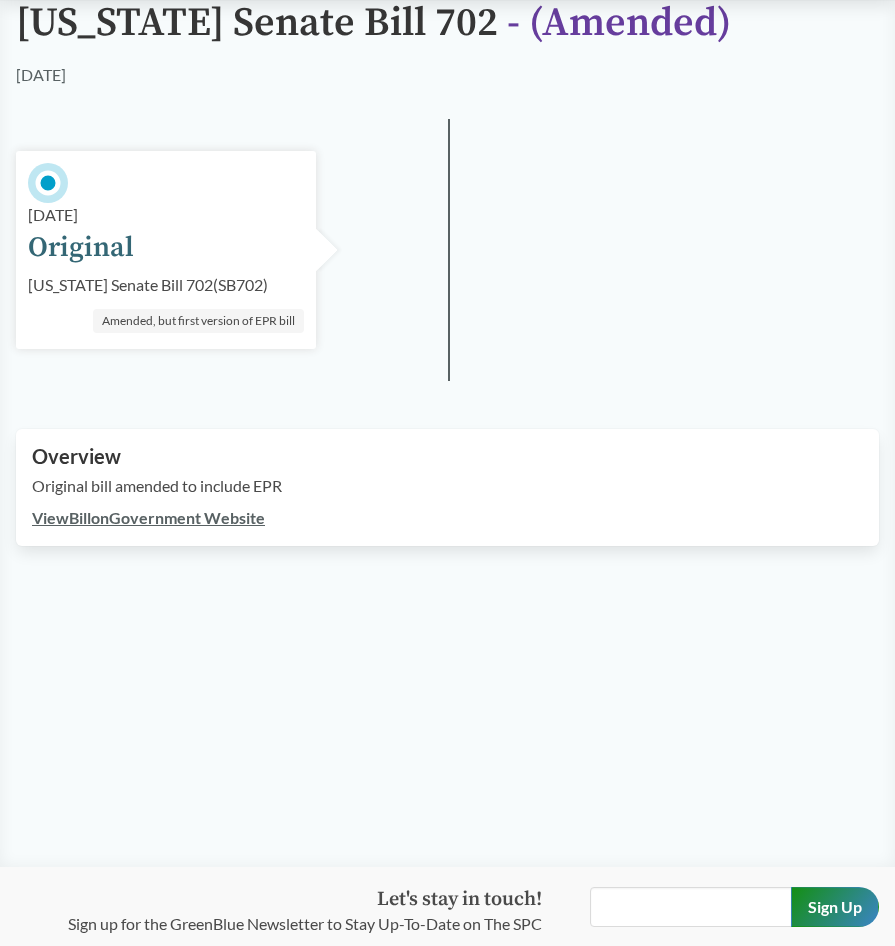 scroll, scrollTop: 209, scrollLeft: 0, axis: vertical 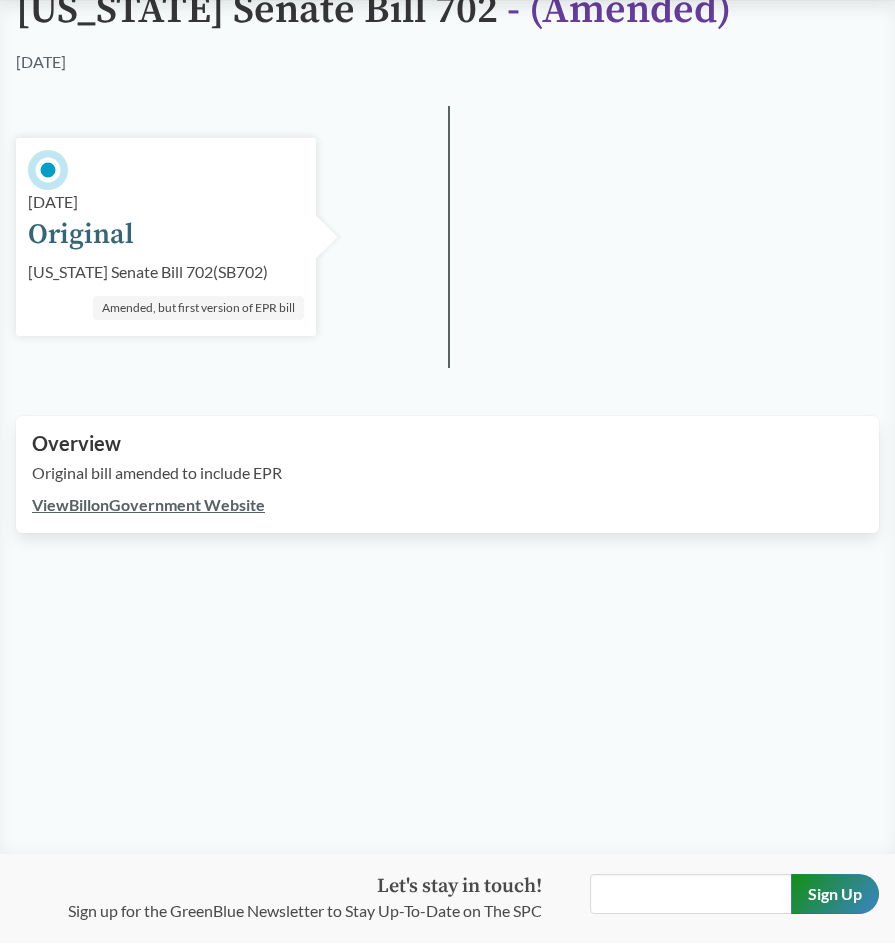 click on "View  Bill  on  Government Website" at bounding box center (148, 504) 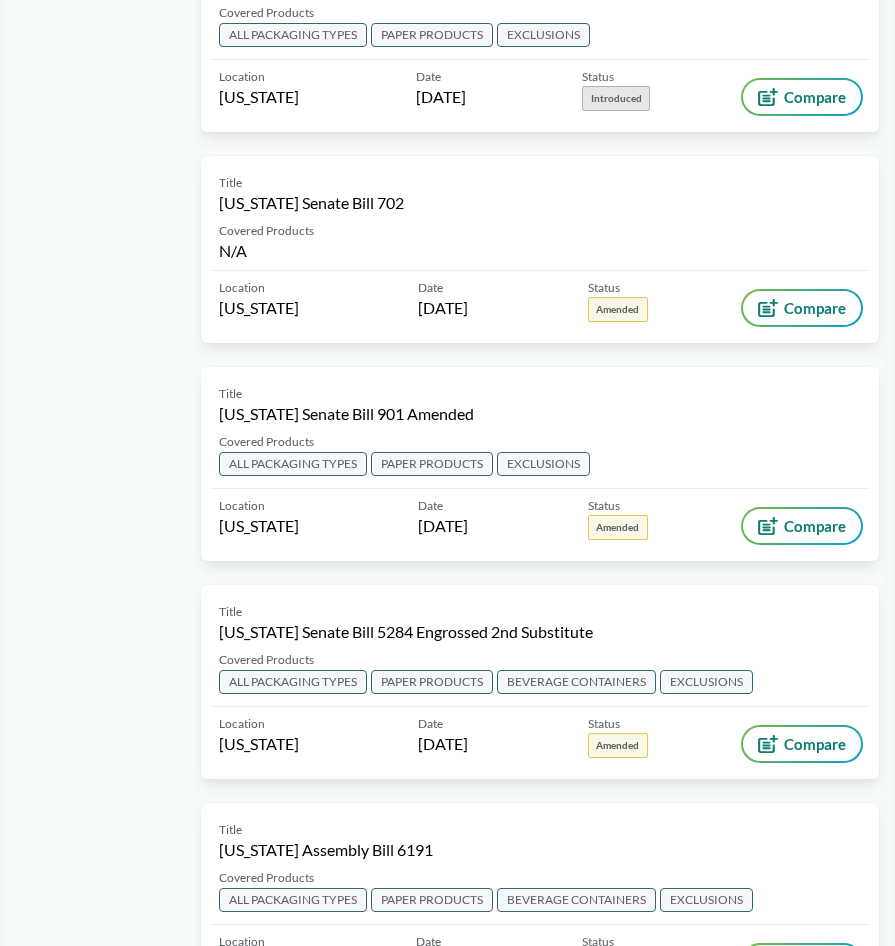 scroll, scrollTop: 1625, scrollLeft: 0, axis: vertical 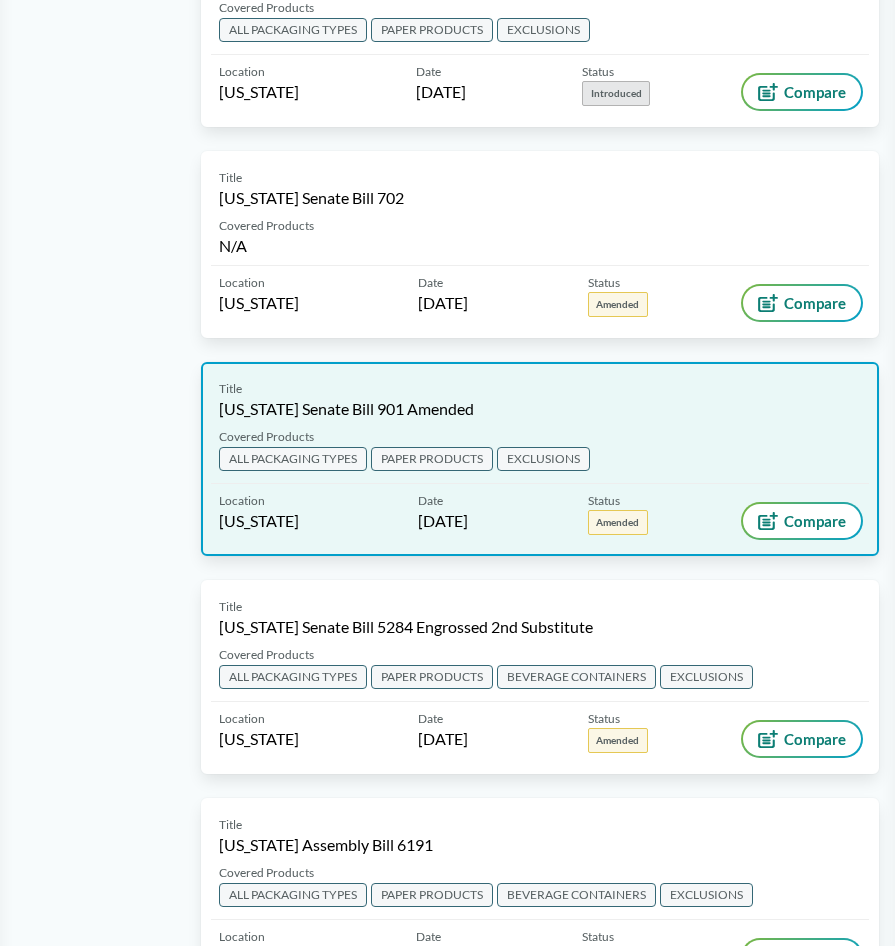 click on "Title [US_STATE] Senate Bill 901 Amended" at bounding box center [540, 400] 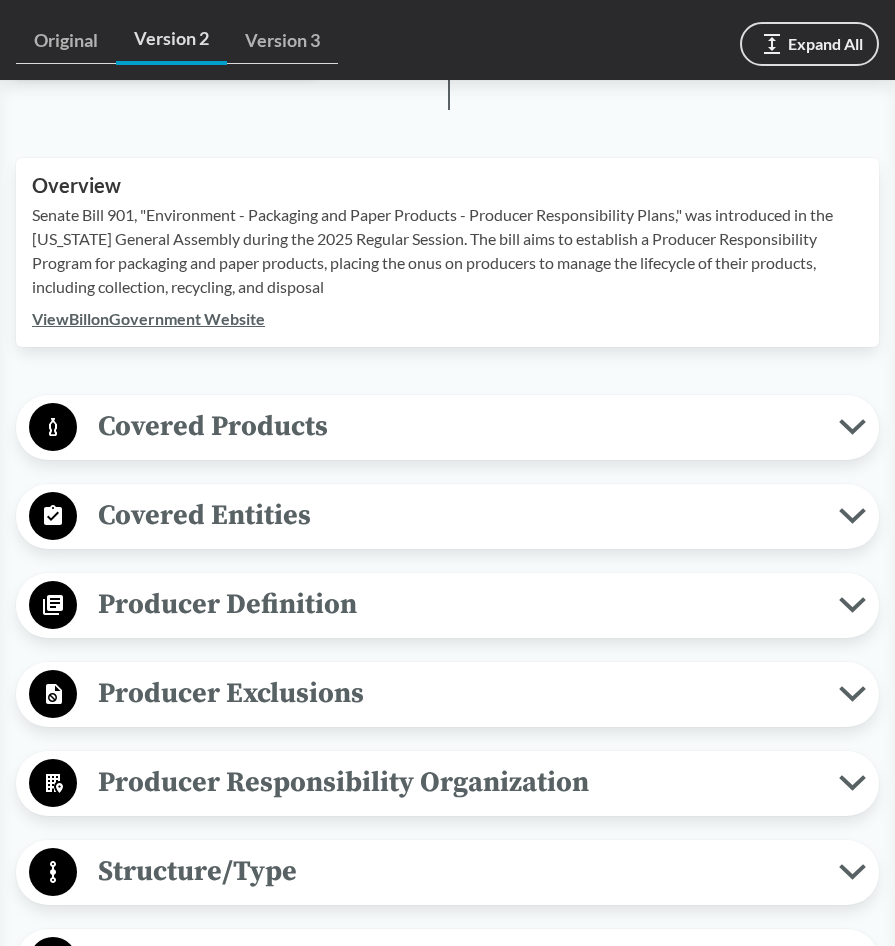 scroll, scrollTop: 954, scrollLeft: 0, axis: vertical 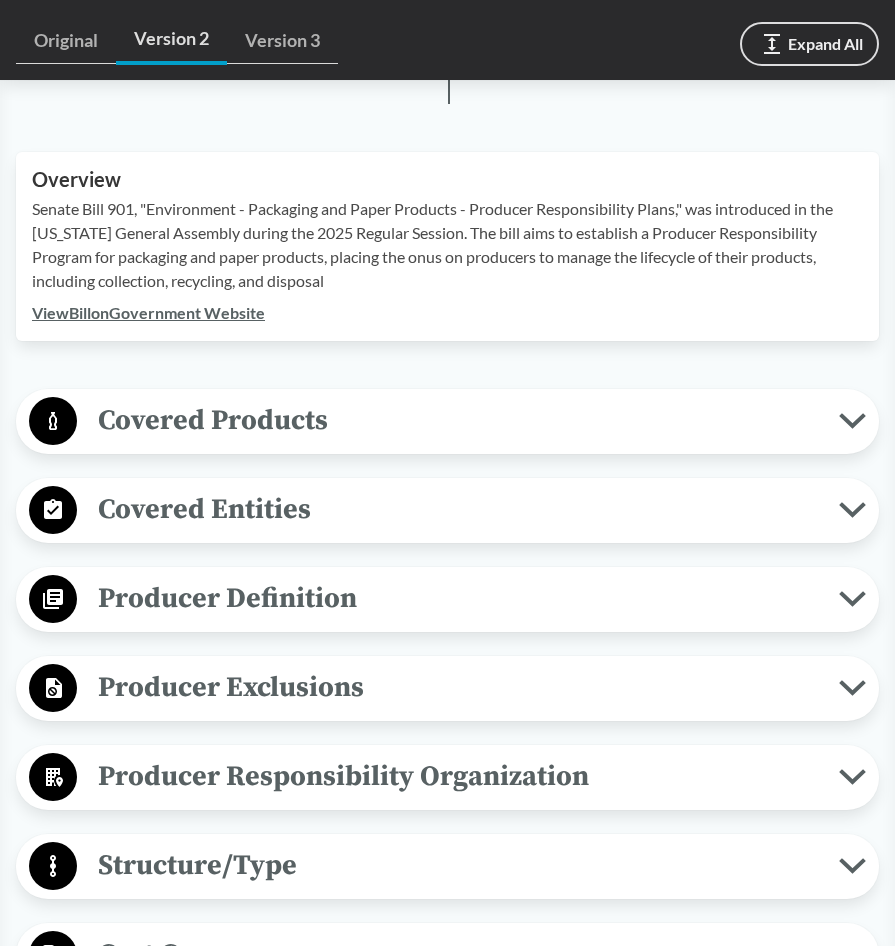 click on "Eco-Modulation" at bounding box center [458, 1132] 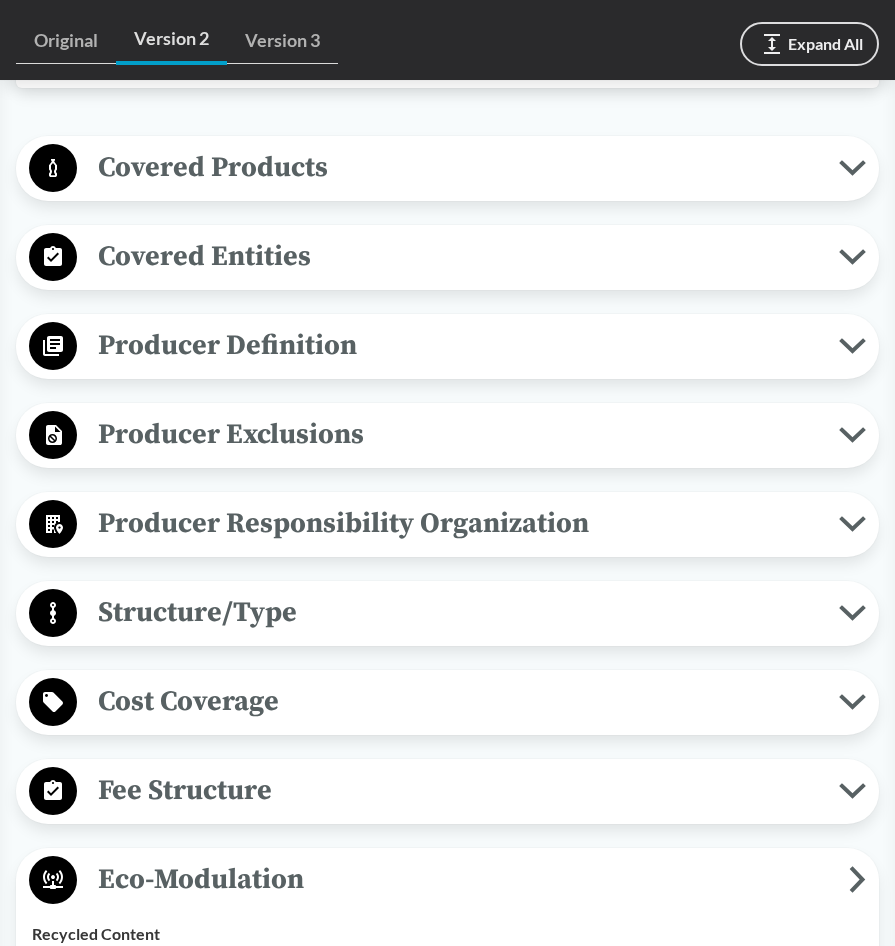 scroll, scrollTop: 1208, scrollLeft: 0, axis: vertical 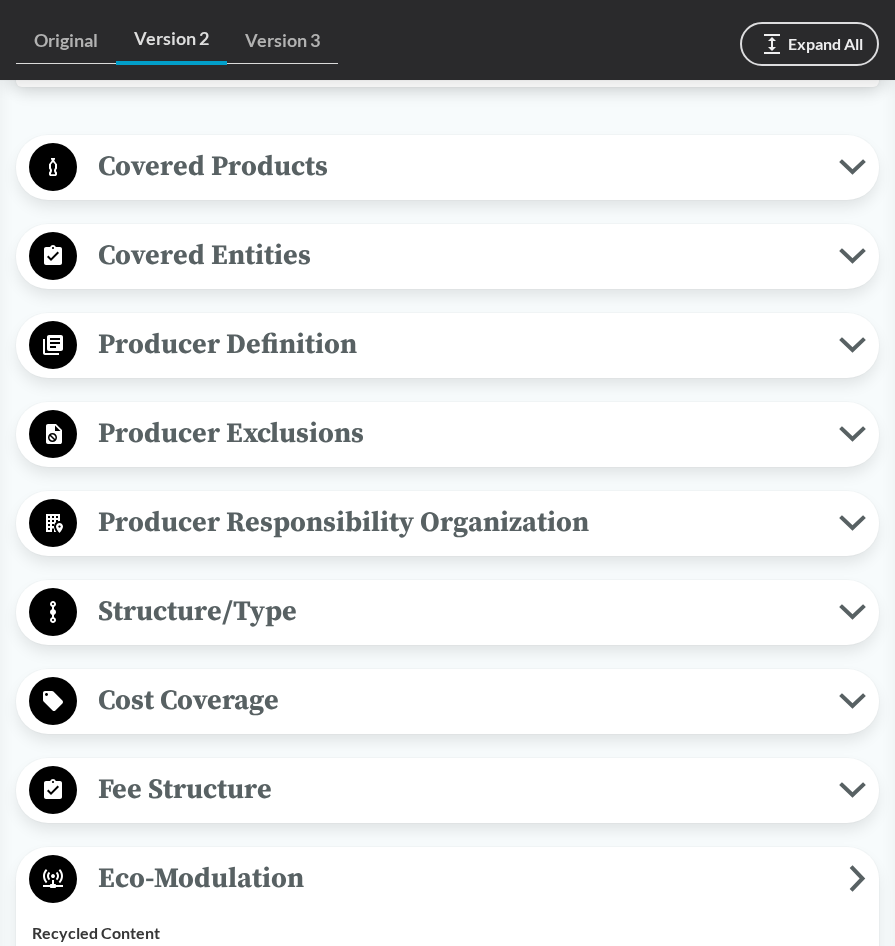 click on "Covered Products All Packaging Types Covered materials does not include exempt materials.
Covered material type means a singular and specific type of  covered material, such as paper, plastic, metal, or glass, that:
(1) can be categorized based on distinguishing chemical or  physical properties, including properties that allow the material type to be aggregated into a discrete commodity category for purposes of  reuse, recycling, or composting; and
(2) is based on similar uses in the form of a product or  package.
Packaging materials means a material, a substance, or an object that is used to protect, contain, transport,  serve, or facilitate the delivery of a product that is sold or supplied  with the product to the consumer for personal, noncommercial use and that is sold, offered for sale, imported, or distributed in the state.
Packaging includes:
Carry–out bags
Bulk goods bags
Take–out and home delivery food service packaging
Beverage containers"
Paper Products Exclusions" at bounding box center [447, 1053] 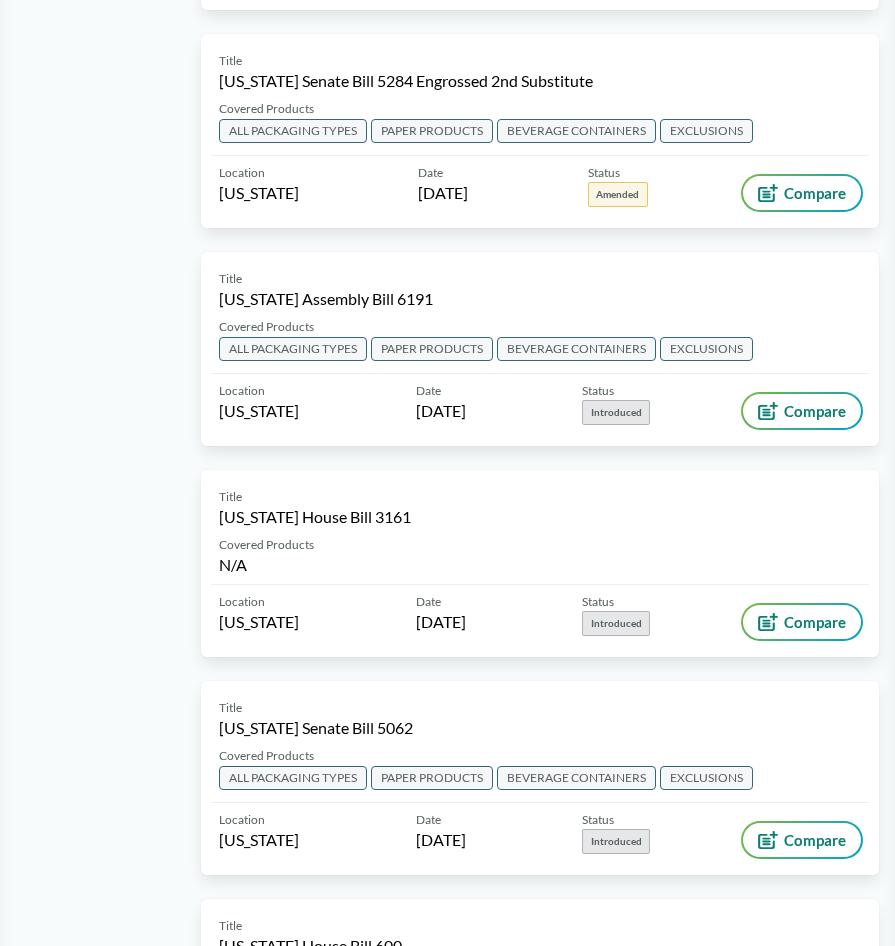 scroll, scrollTop: 2172, scrollLeft: 0, axis: vertical 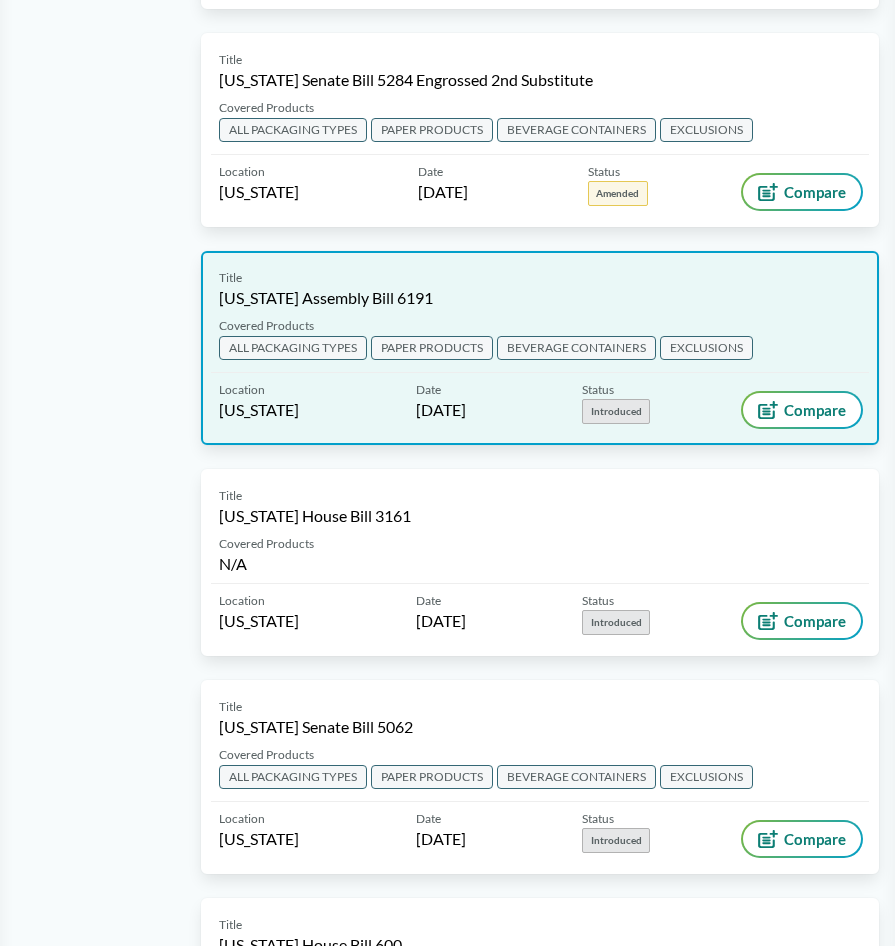 click on "Title [US_STATE] Assembly Bill 6191" at bounding box center [540, 289] 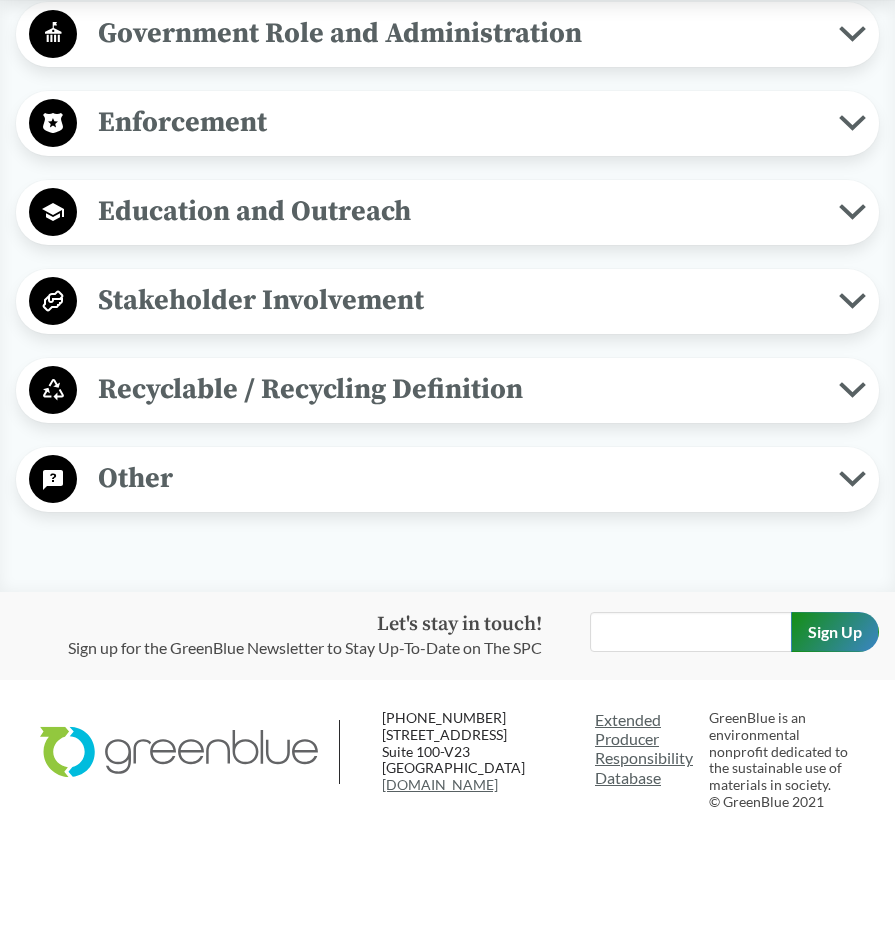 scroll, scrollTop: 0, scrollLeft: 0, axis: both 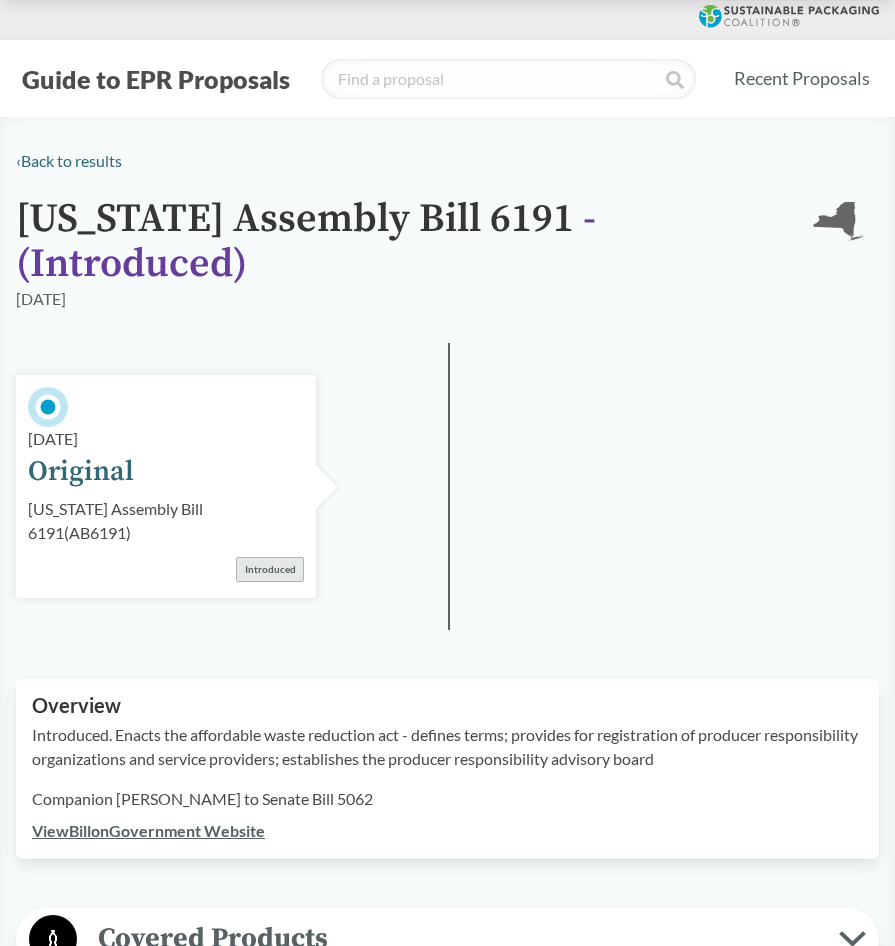 click on "View  Bill  on  Government Website" at bounding box center [148, 830] 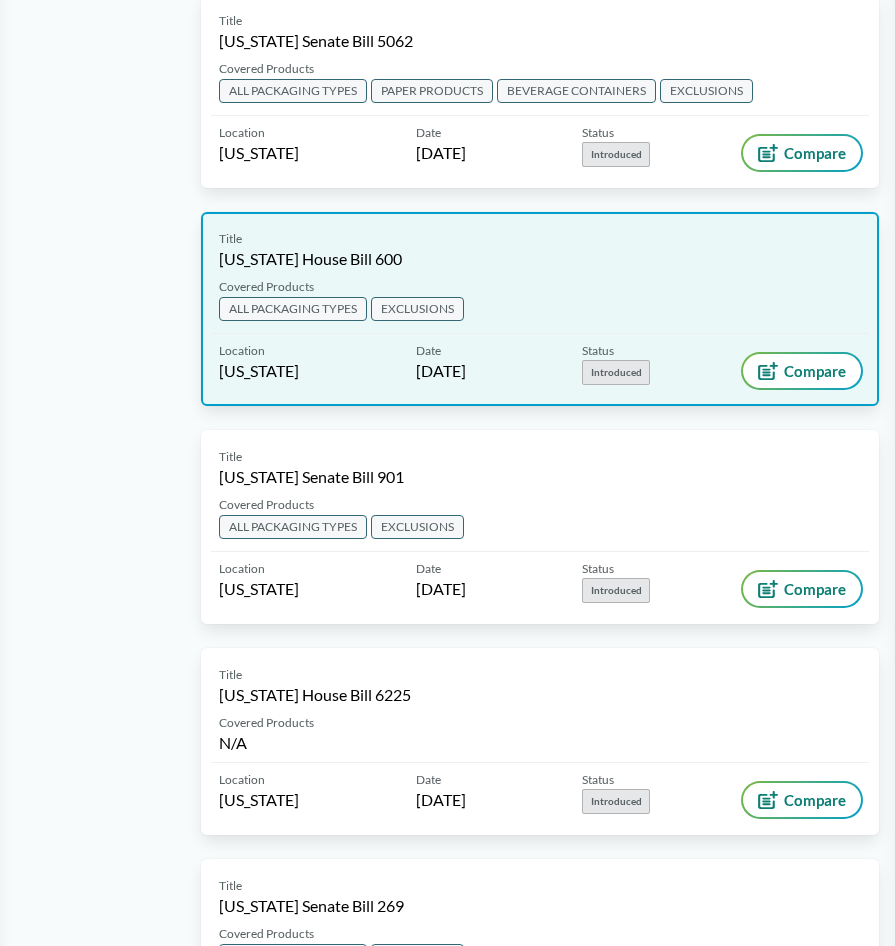 scroll, scrollTop: 2859, scrollLeft: 0, axis: vertical 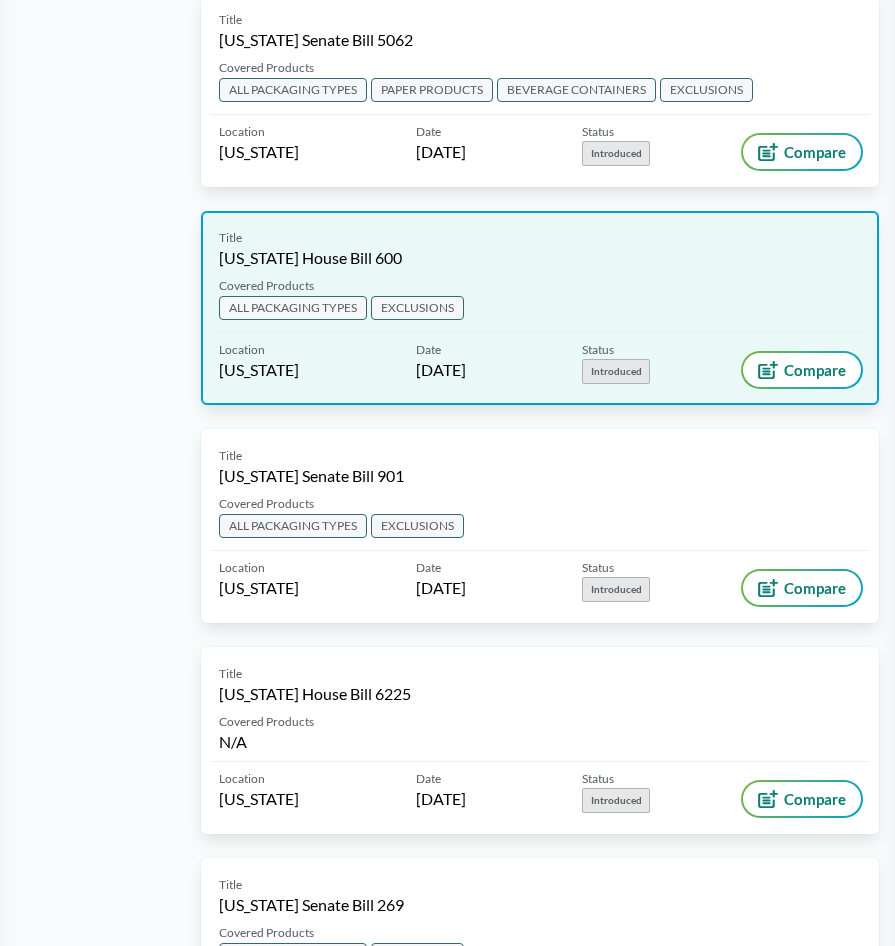 click on "Title [US_STATE] House Bill 600" at bounding box center (540, 249) 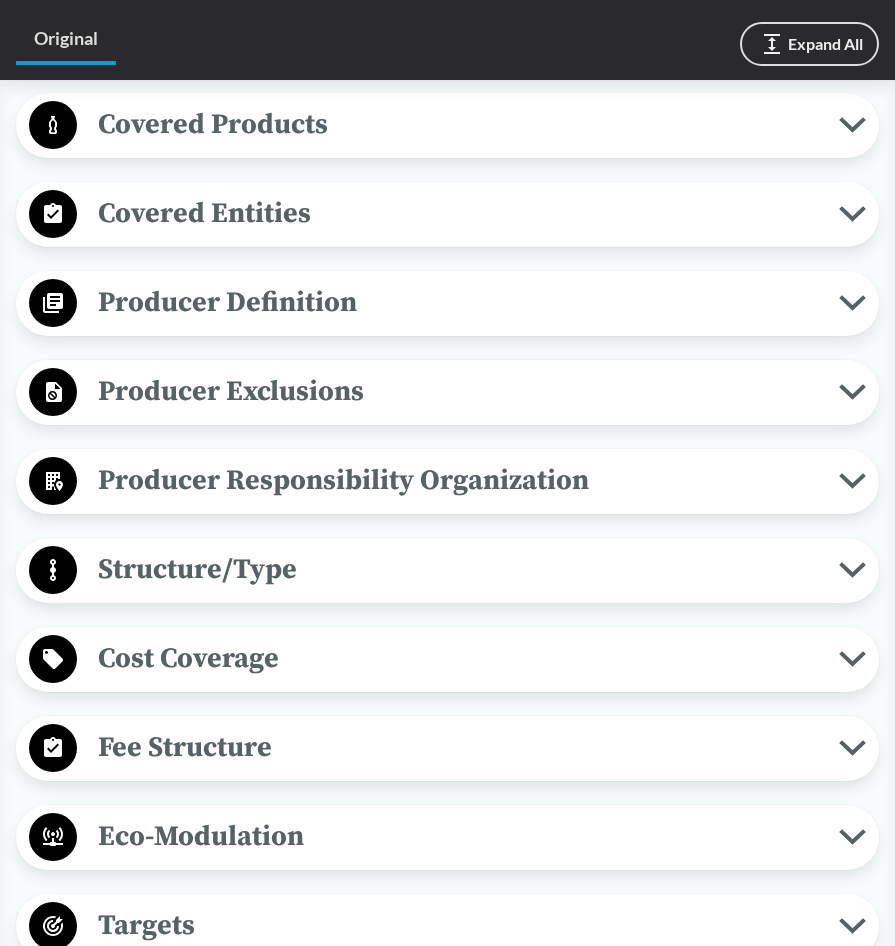 scroll, scrollTop: 712, scrollLeft: 0, axis: vertical 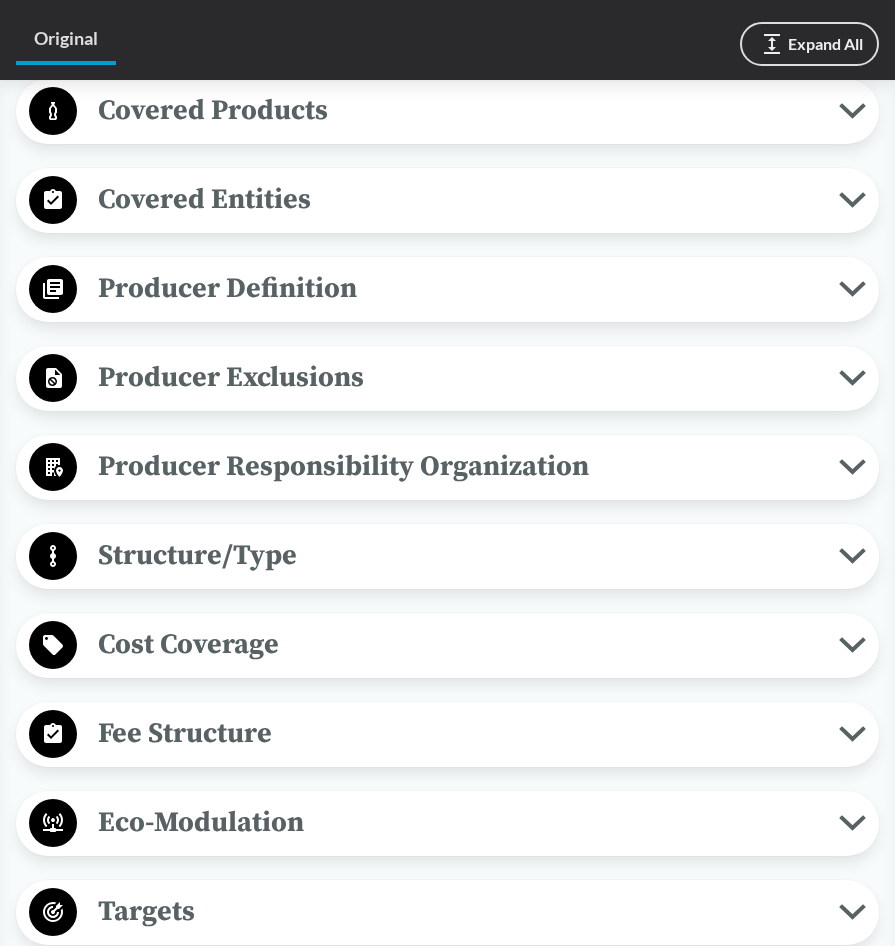 click on "Eco-Modulation" at bounding box center (458, 822) 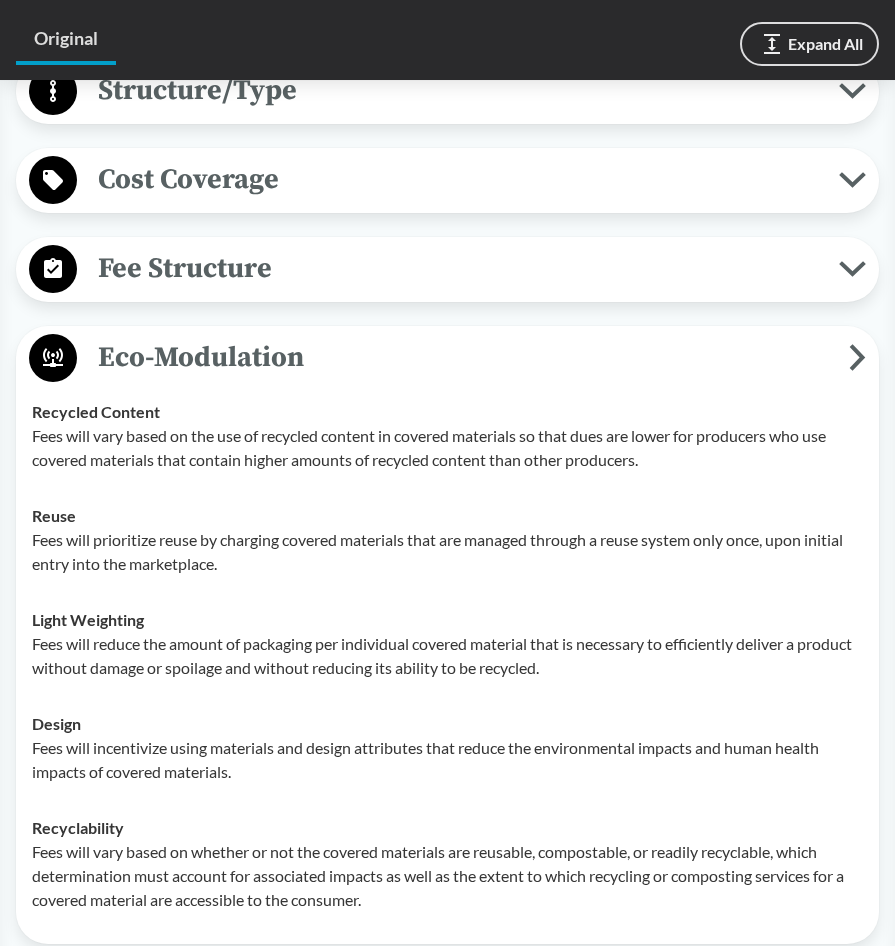 scroll, scrollTop: 1178, scrollLeft: 0, axis: vertical 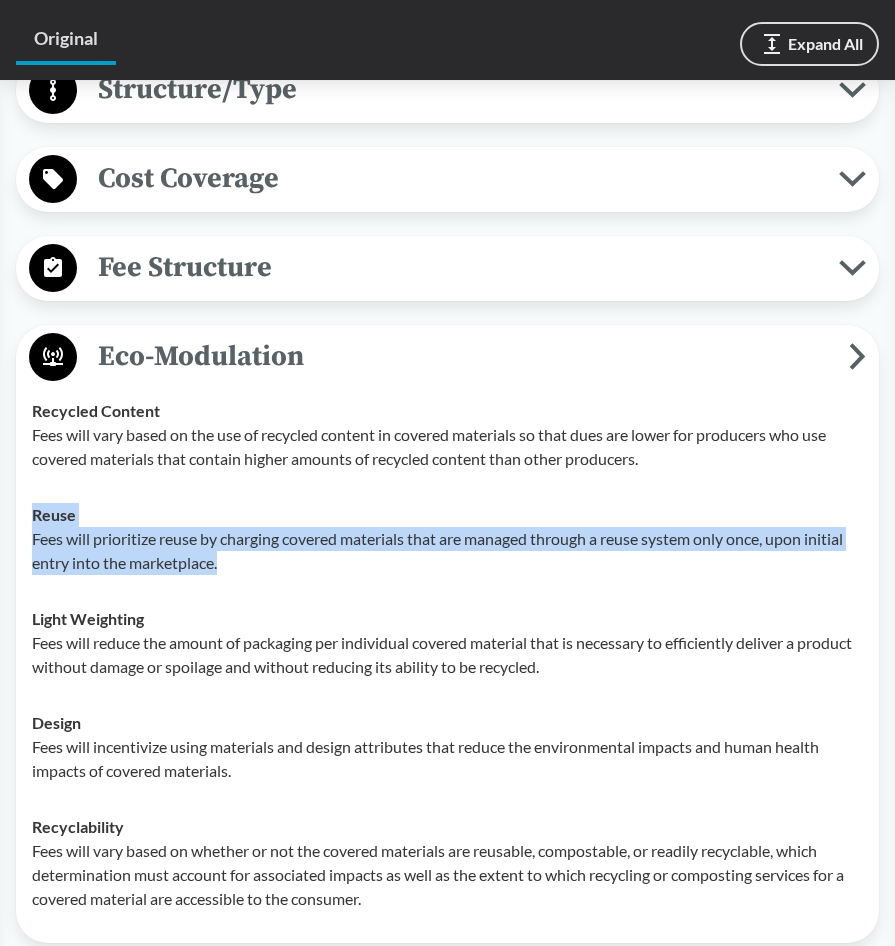 drag, startPoint x: 231, startPoint y: 583, endPoint x: 34, endPoint y: 531, distance: 203.74739 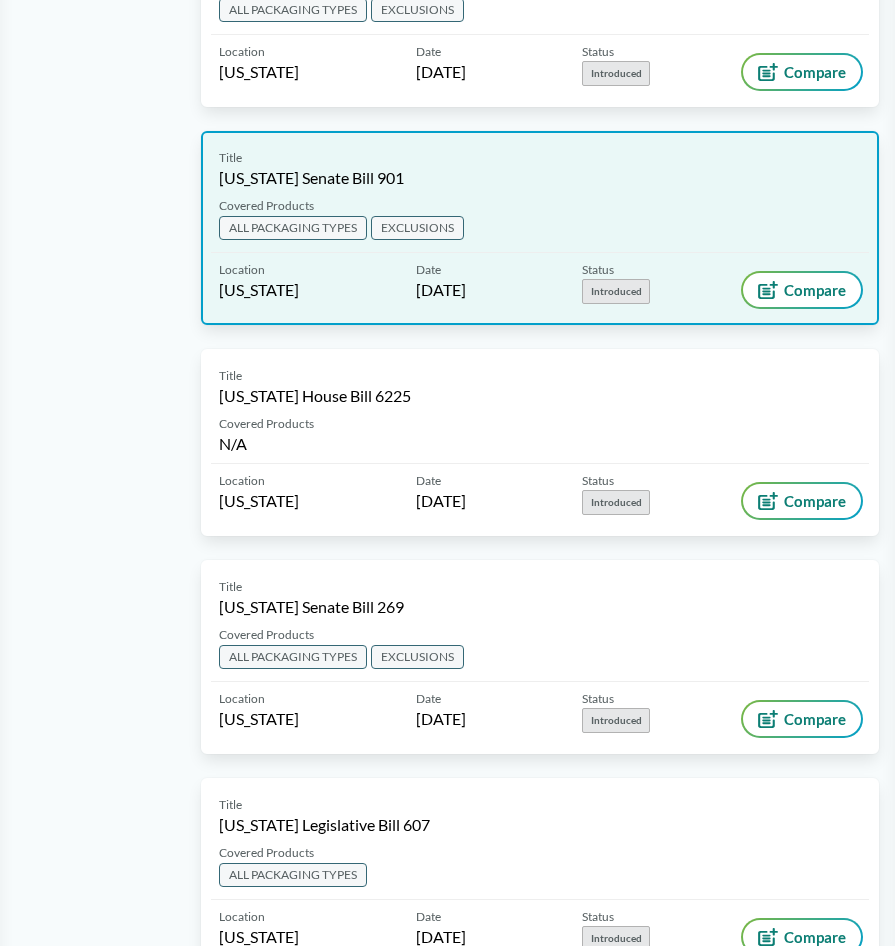 scroll, scrollTop: 3158, scrollLeft: 0, axis: vertical 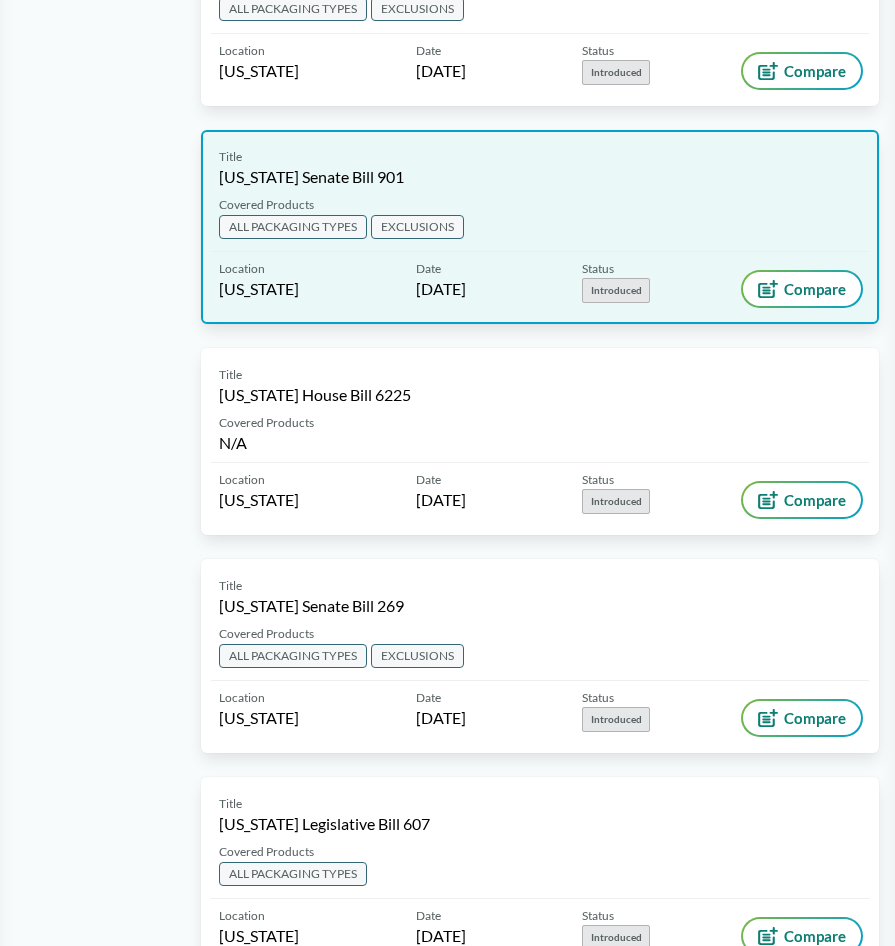 click on "Title [US_STATE] Senate Bill 901" at bounding box center [540, 168] 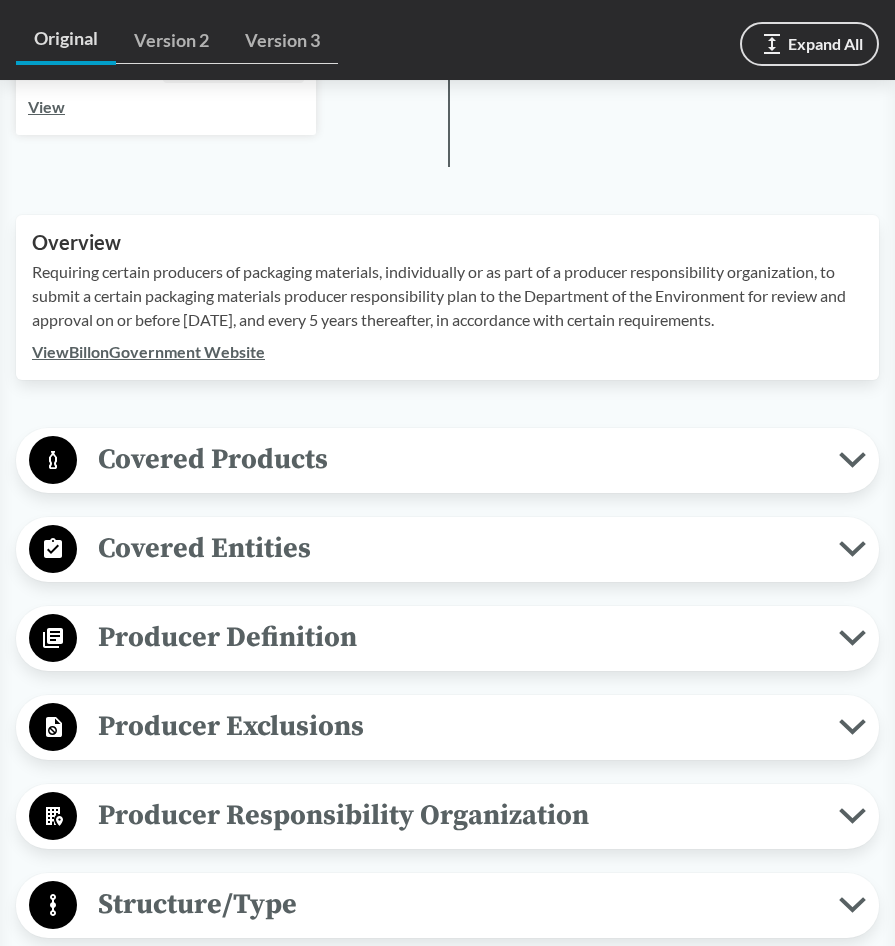 scroll, scrollTop: 895, scrollLeft: 0, axis: vertical 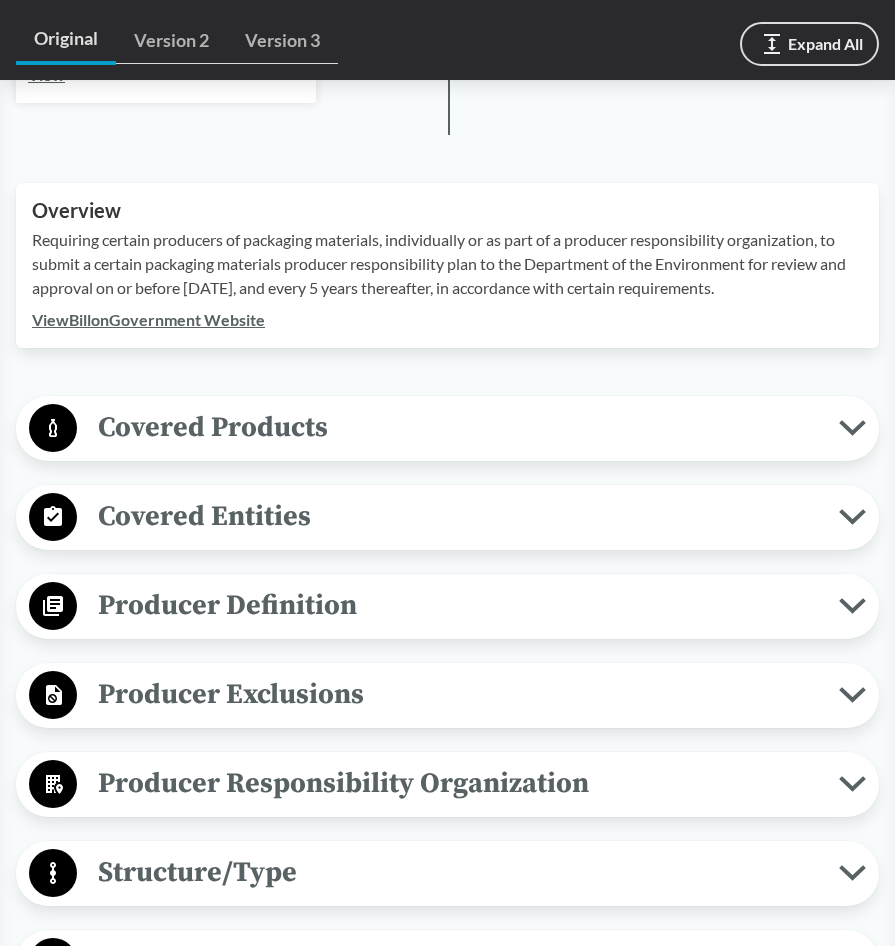 click on "Eco-Modulation" at bounding box center (458, 1139) 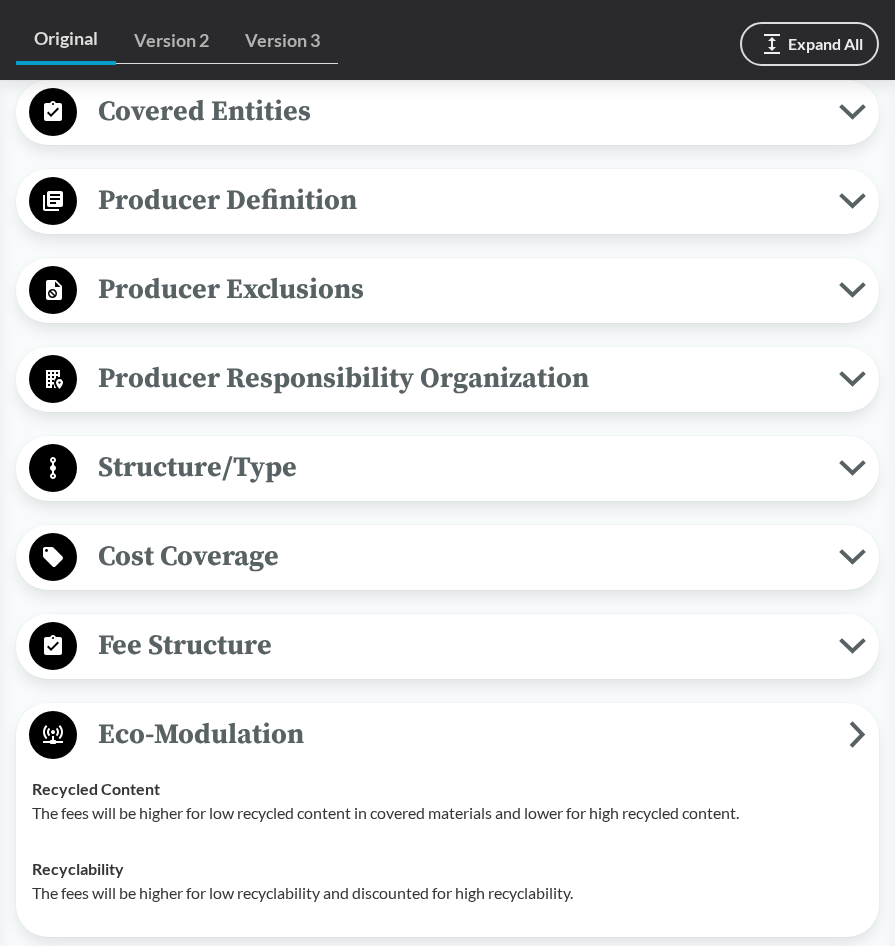 scroll, scrollTop: 1301, scrollLeft: 0, axis: vertical 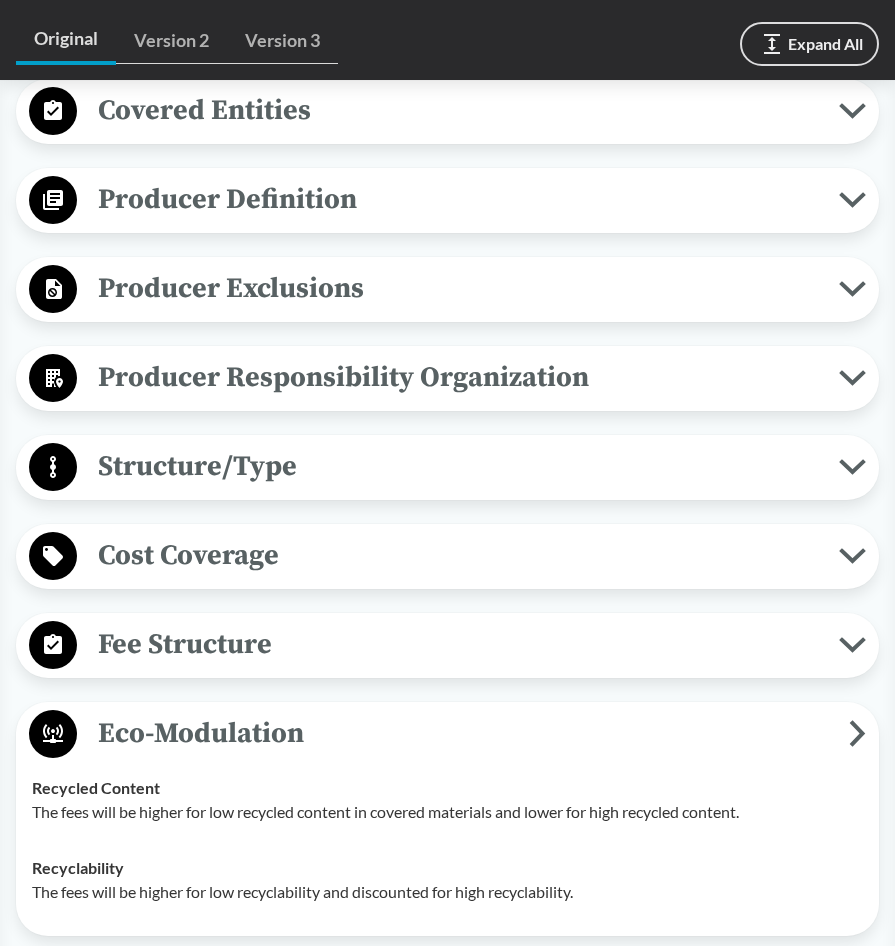 click on "Fee Structure" at bounding box center (458, 644) 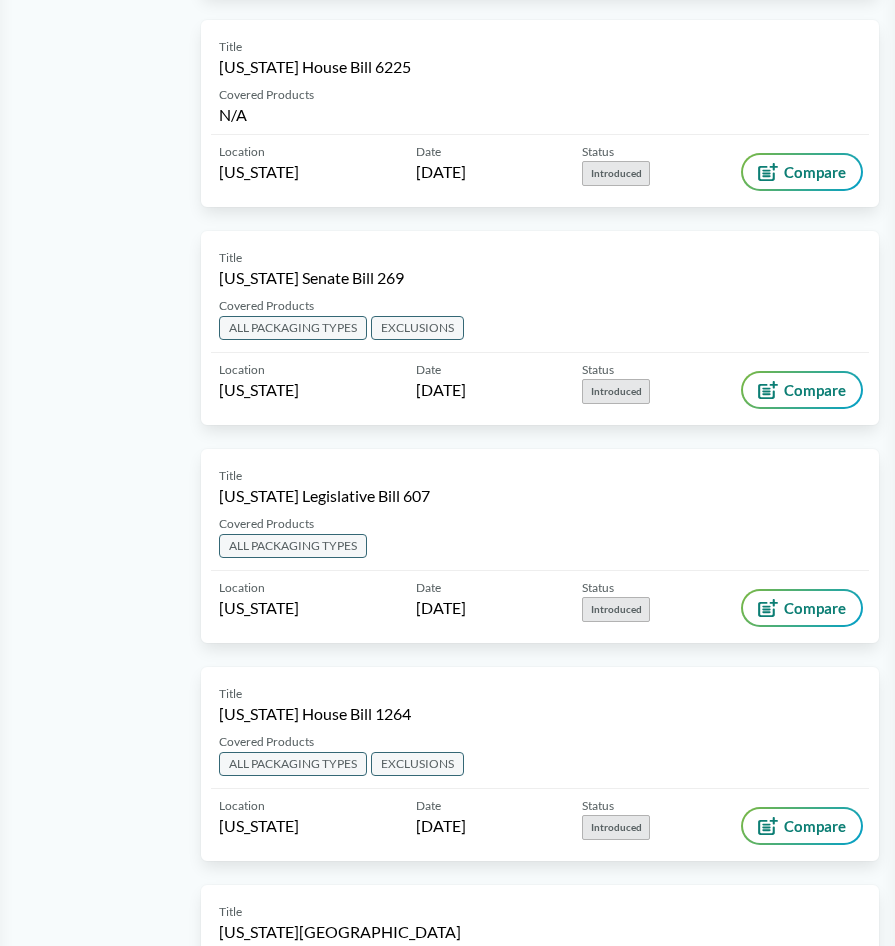 scroll, scrollTop: 3487, scrollLeft: 0, axis: vertical 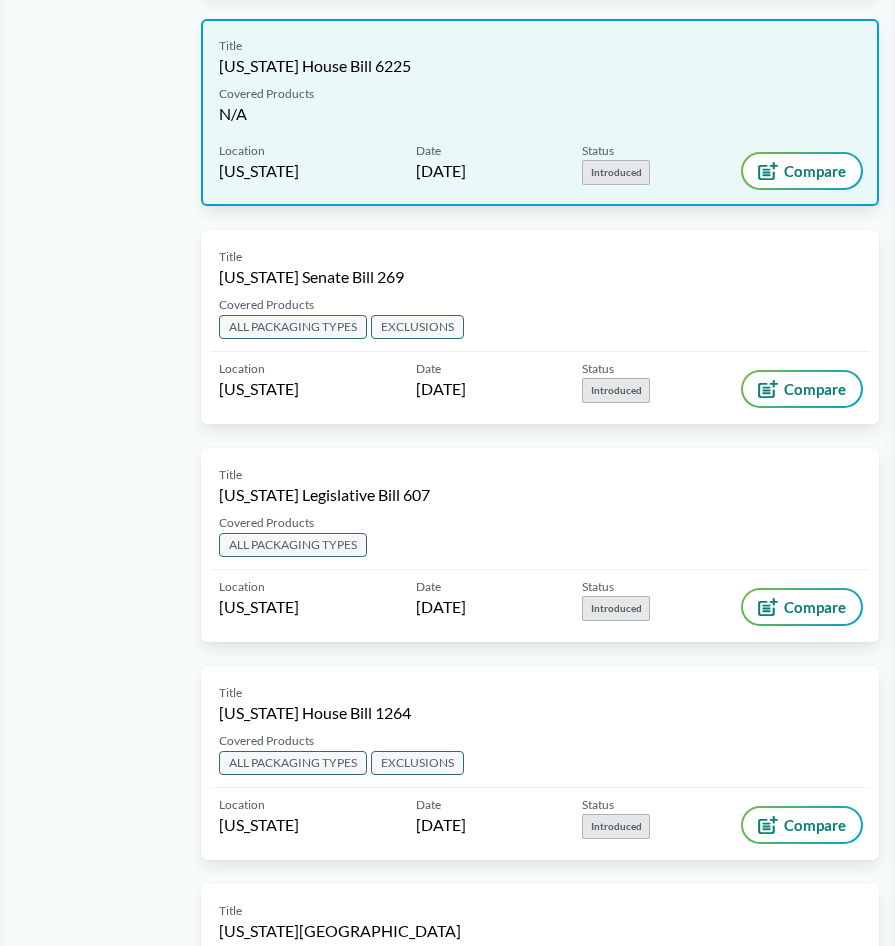 click on "Title [US_STATE] House Bill 6225 Covered Products N/A Location [US_STATE] Date [DATE] Status Introduced Compare" at bounding box center (540, 112) 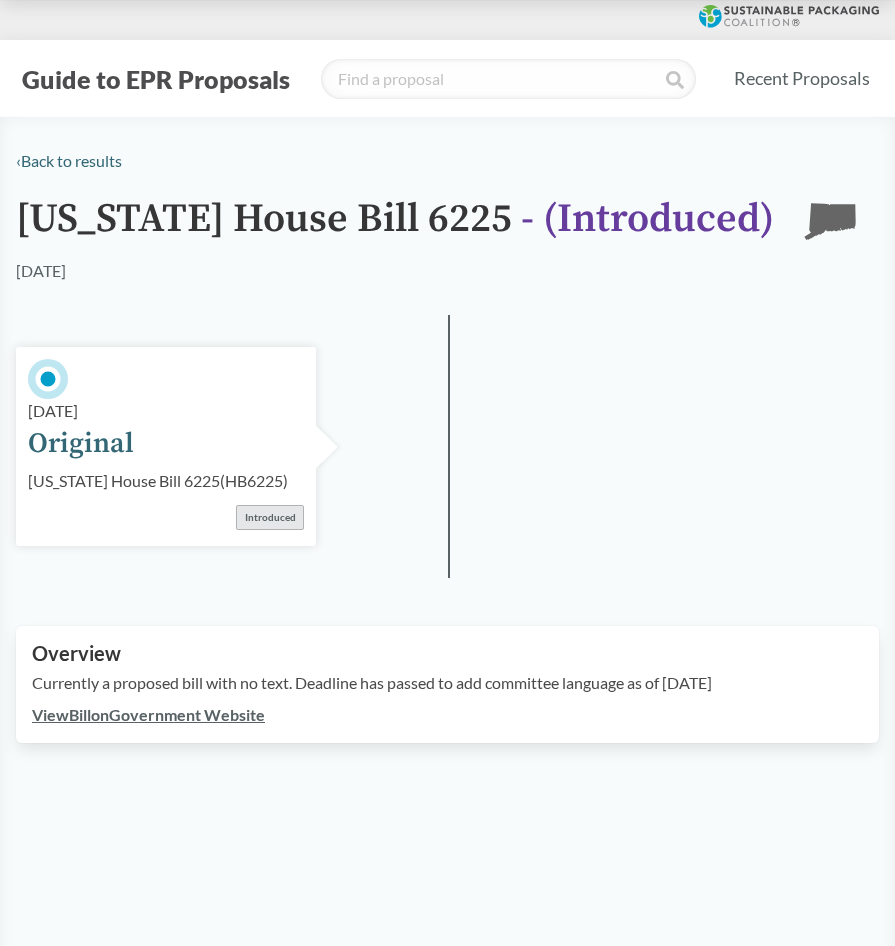 scroll, scrollTop: 314, scrollLeft: 0, axis: vertical 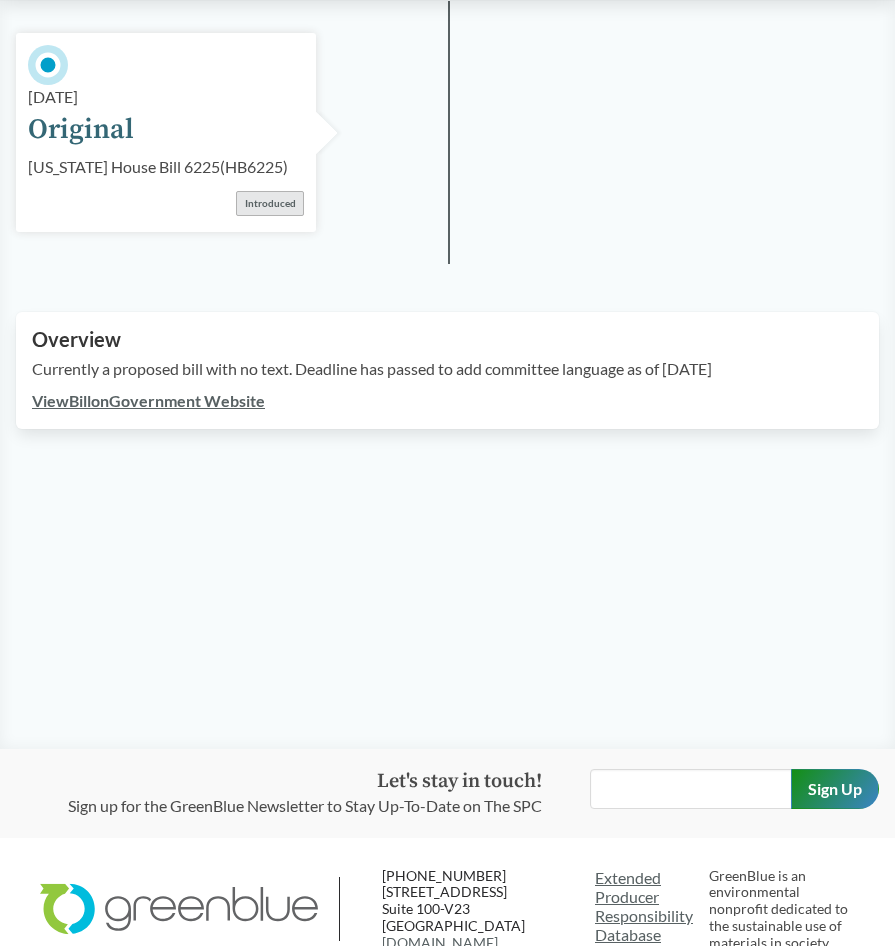 click on "View  Bill  on  Government Website" at bounding box center [148, 400] 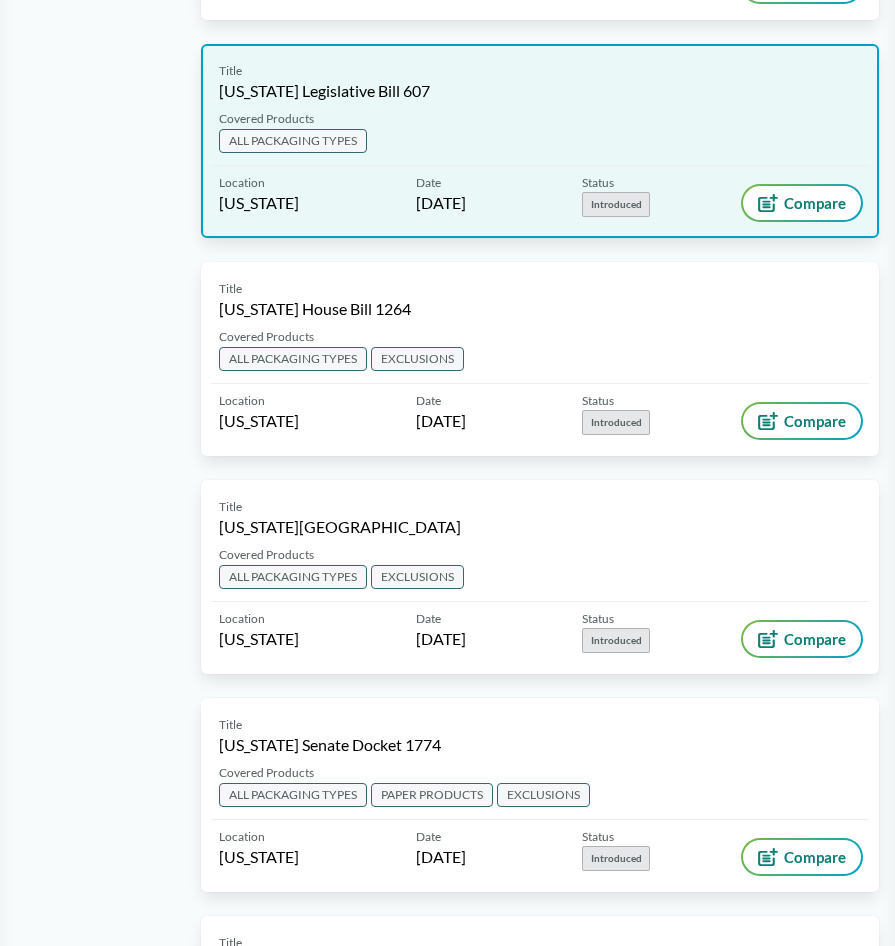 scroll, scrollTop: 3892, scrollLeft: 0, axis: vertical 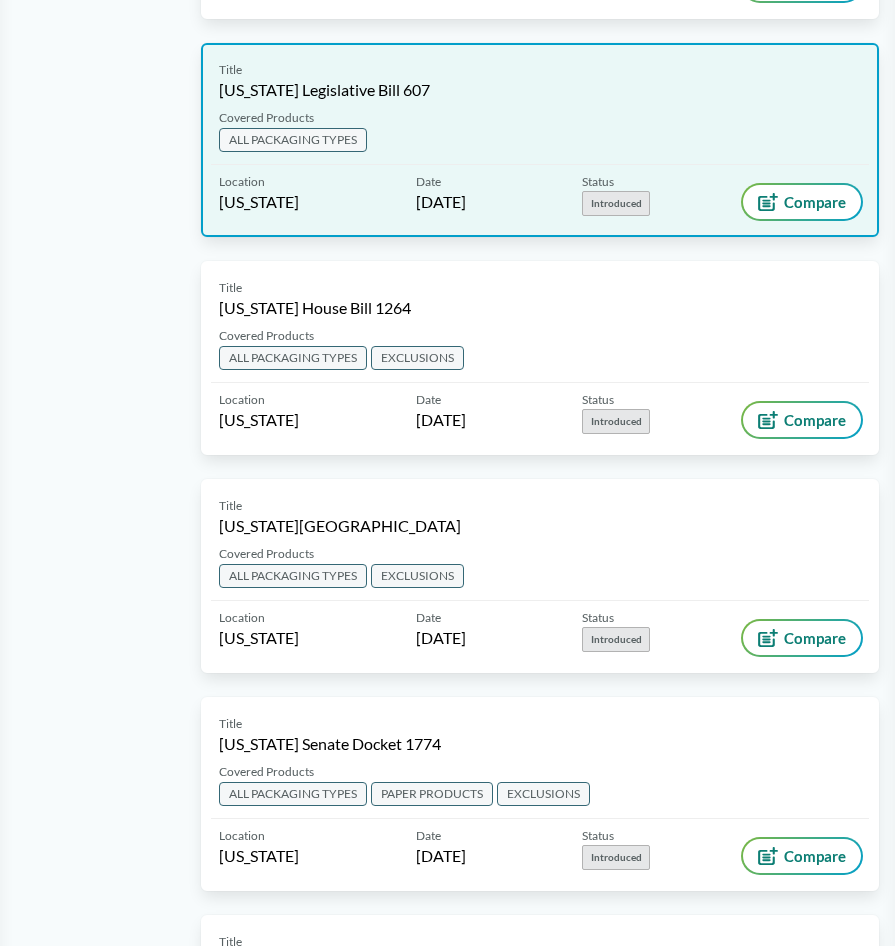 click on "Covered Products ALL PACKAGING TYPES" at bounding box center [540, 137] 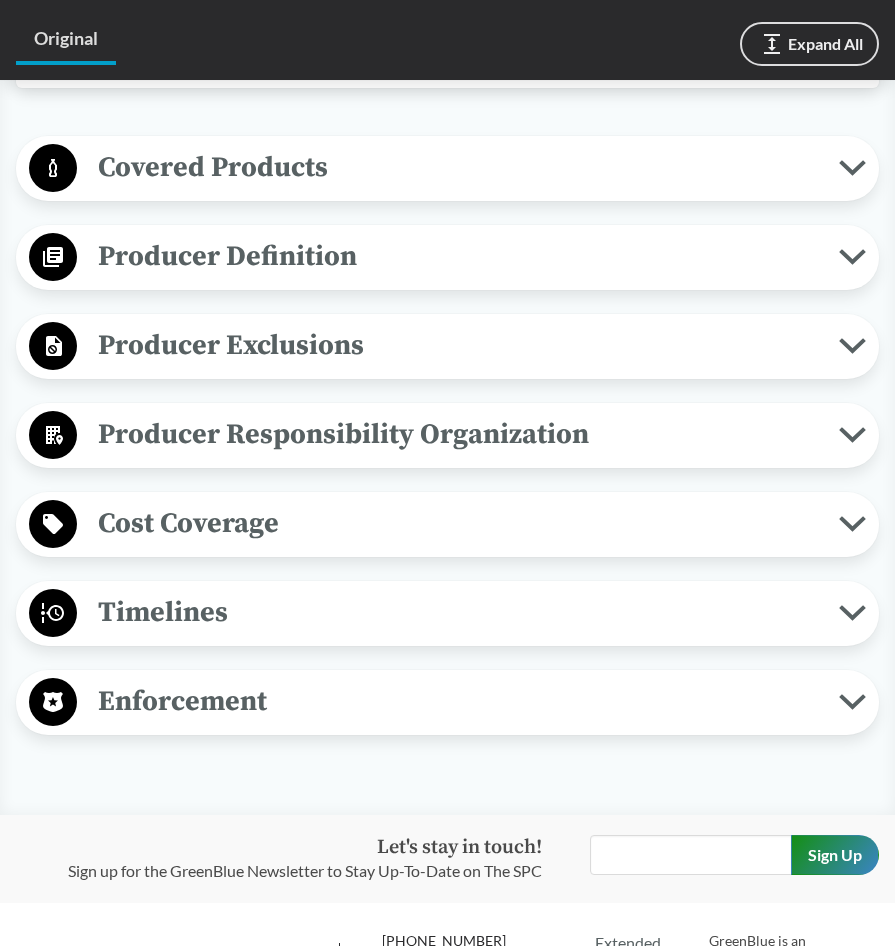 scroll, scrollTop: 732, scrollLeft: 0, axis: vertical 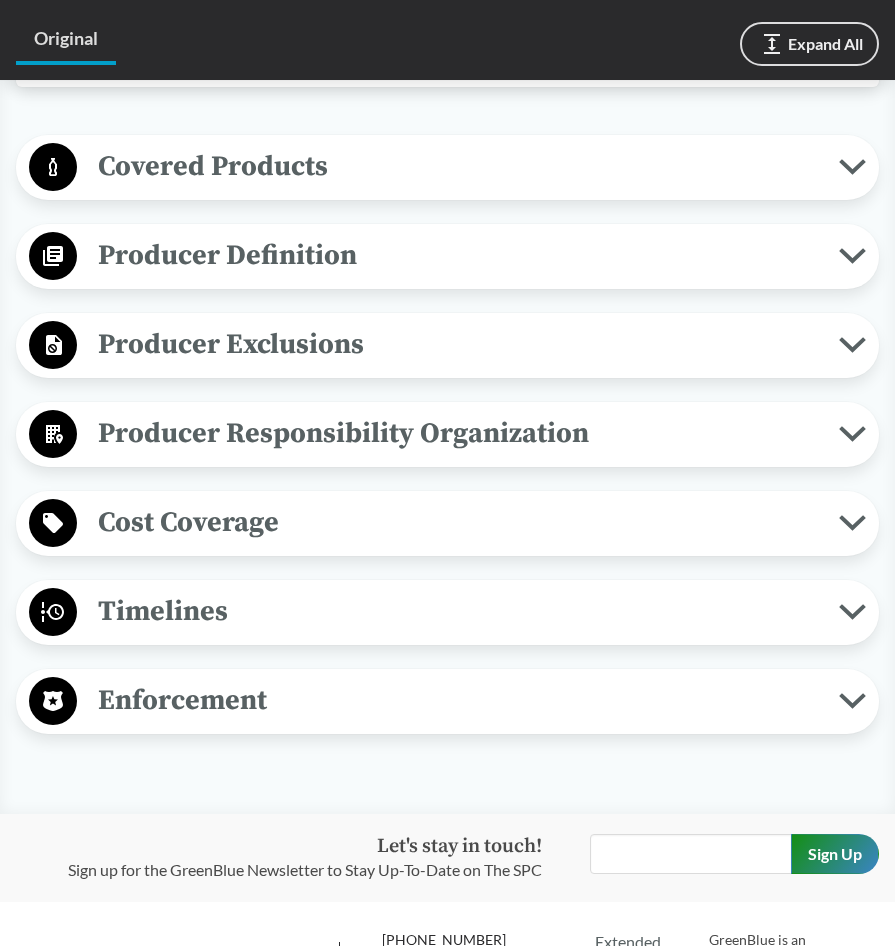 click on "Cost Coverage" at bounding box center (458, 522) 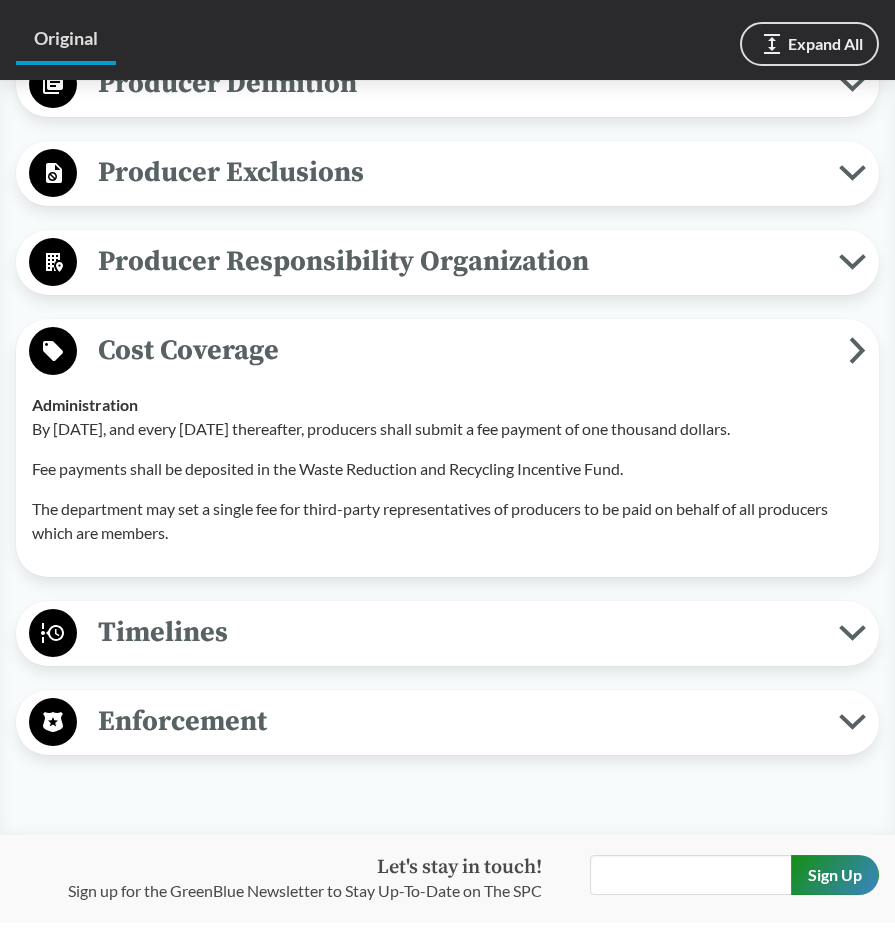 scroll, scrollTop: 900, scrollLeft: 0, axis: vertical 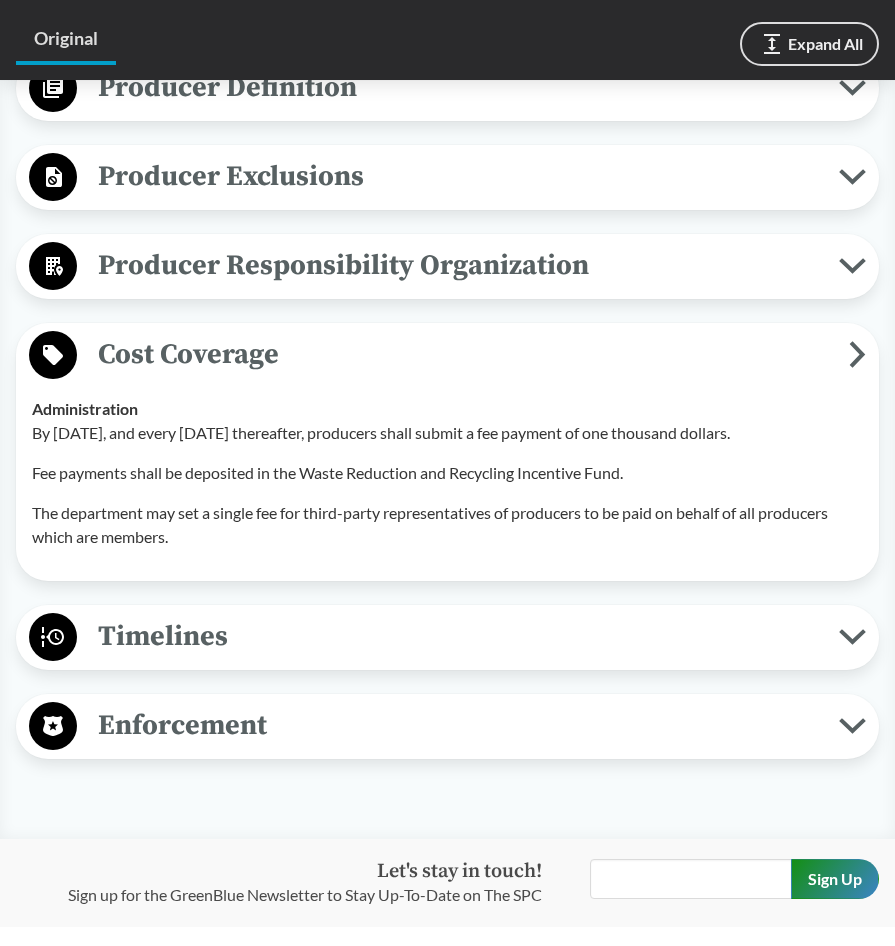 click on "Timelines" at bounding box center (458, 636) 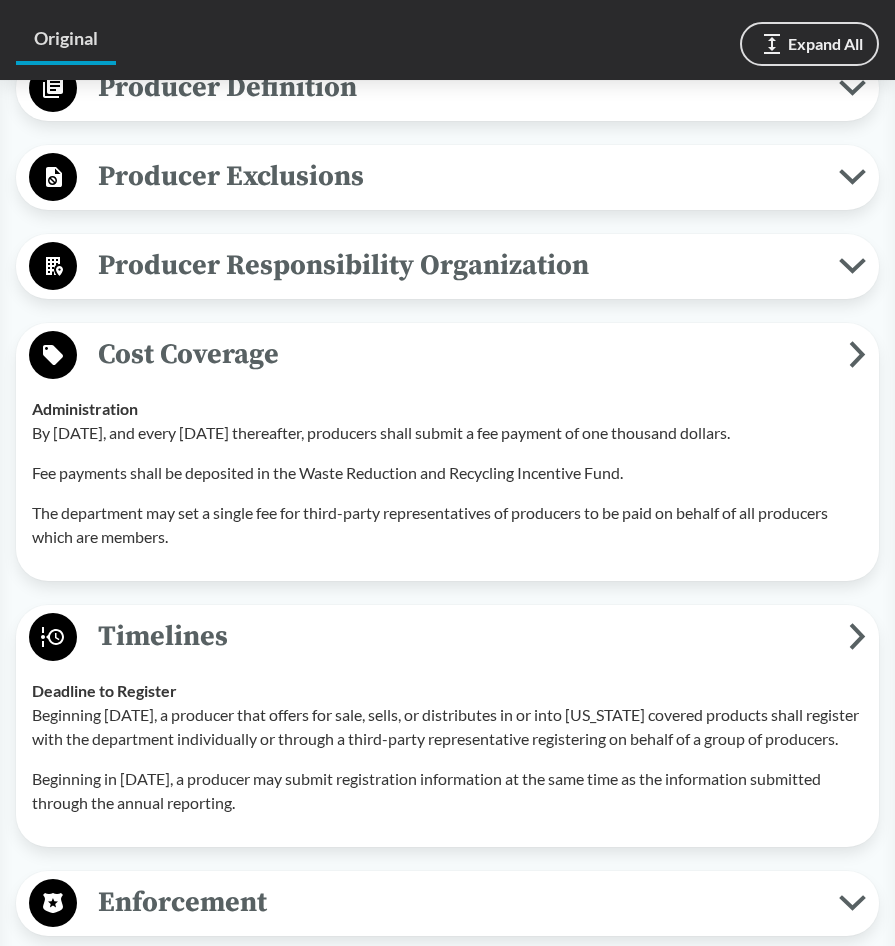 click on "Producer Responsibility Organization" at bounding box center [458, 265] 